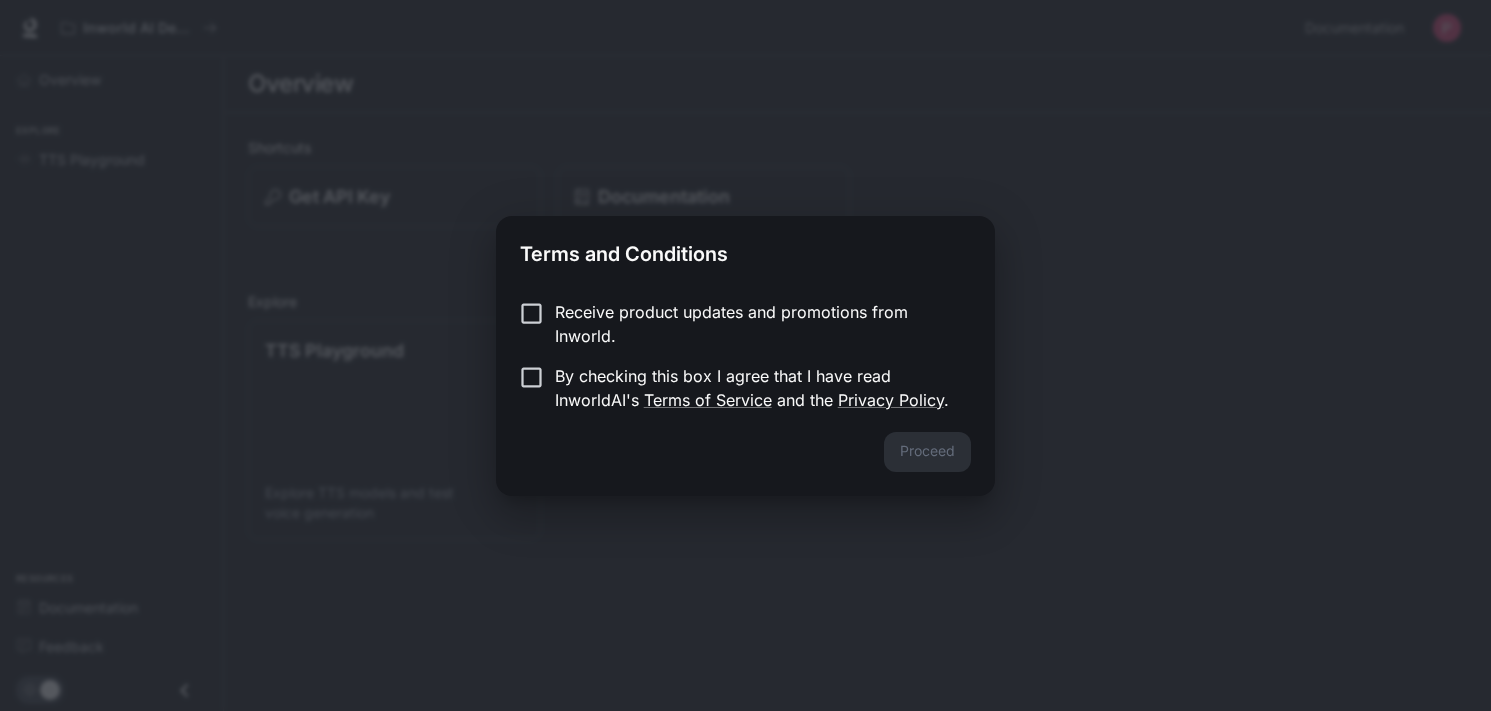 scroll, scrollTop: 0, scrollLeft: 0, axis: both 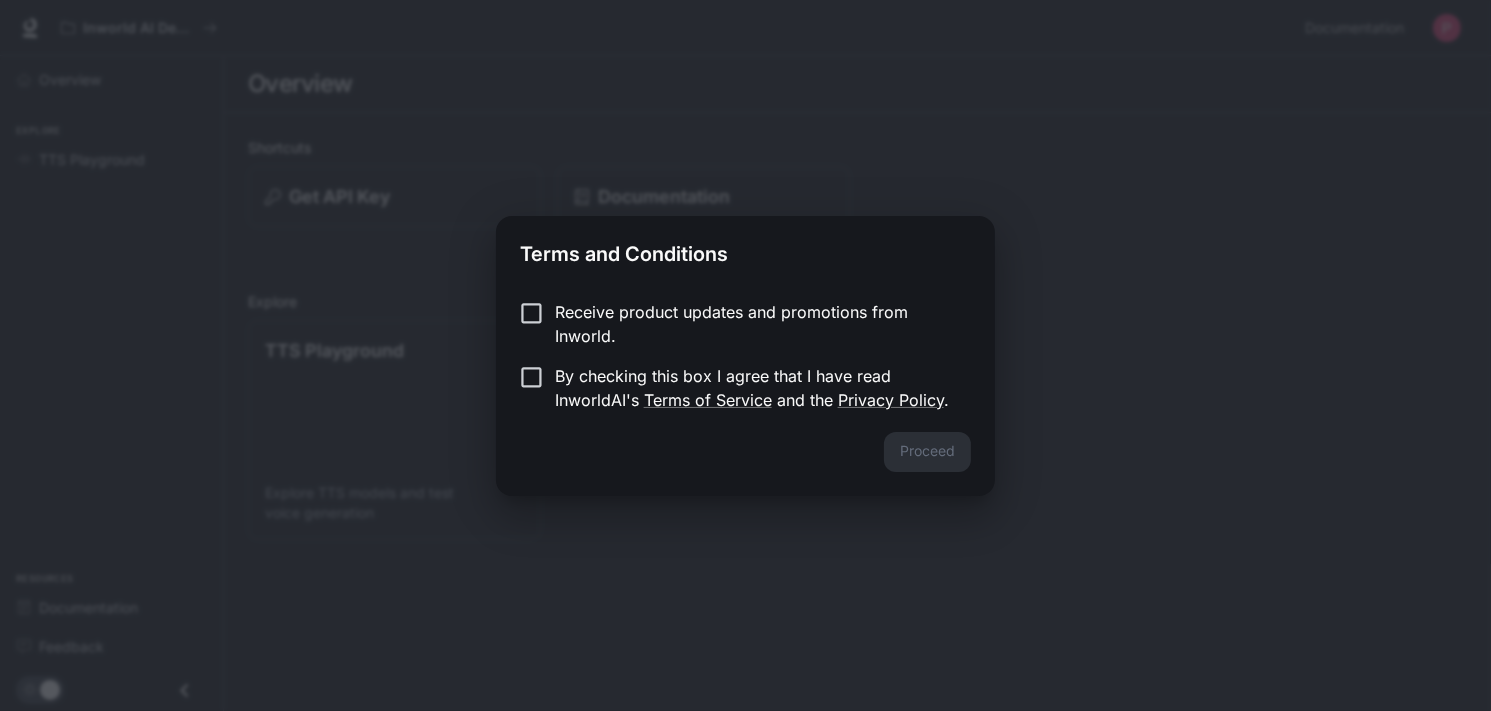 click on "Receive product updates and promotions from Inworld." at bounding box center (755, 324) 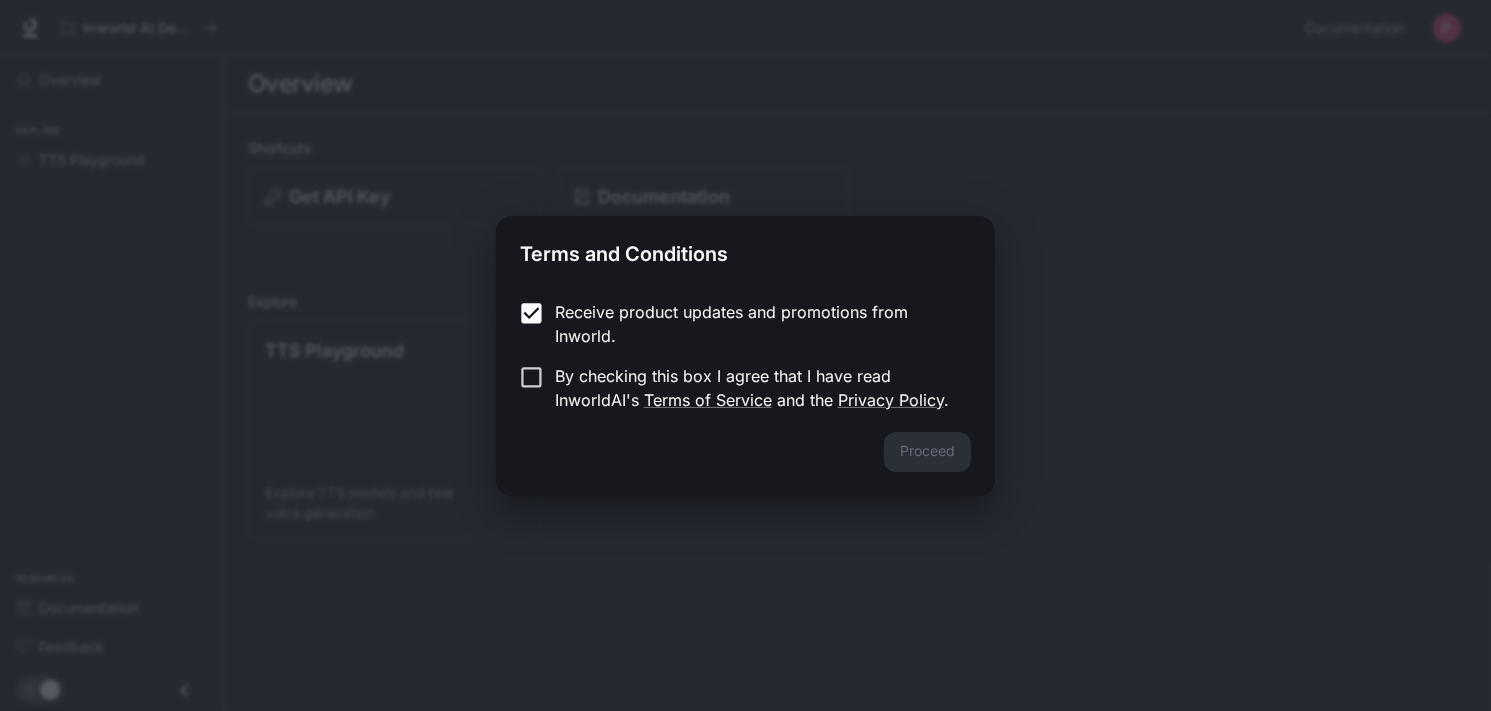 click on "By checking this box I agree that I have read InworldAI's   Terms of Service   and the   Privacy Policy ." at bounding box center (755, 388) 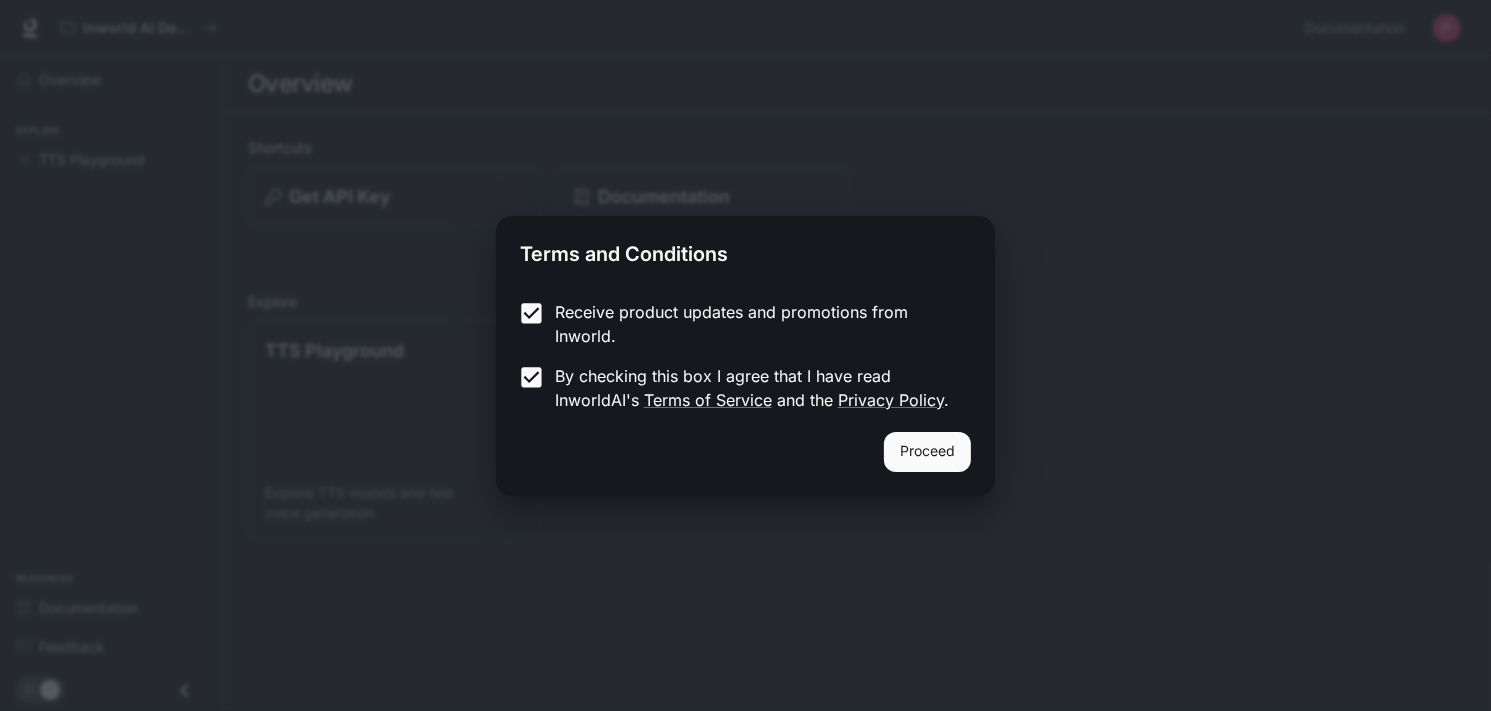 click on "Receive product updates and promotions from Inworld." at bounding box center [755, 324] 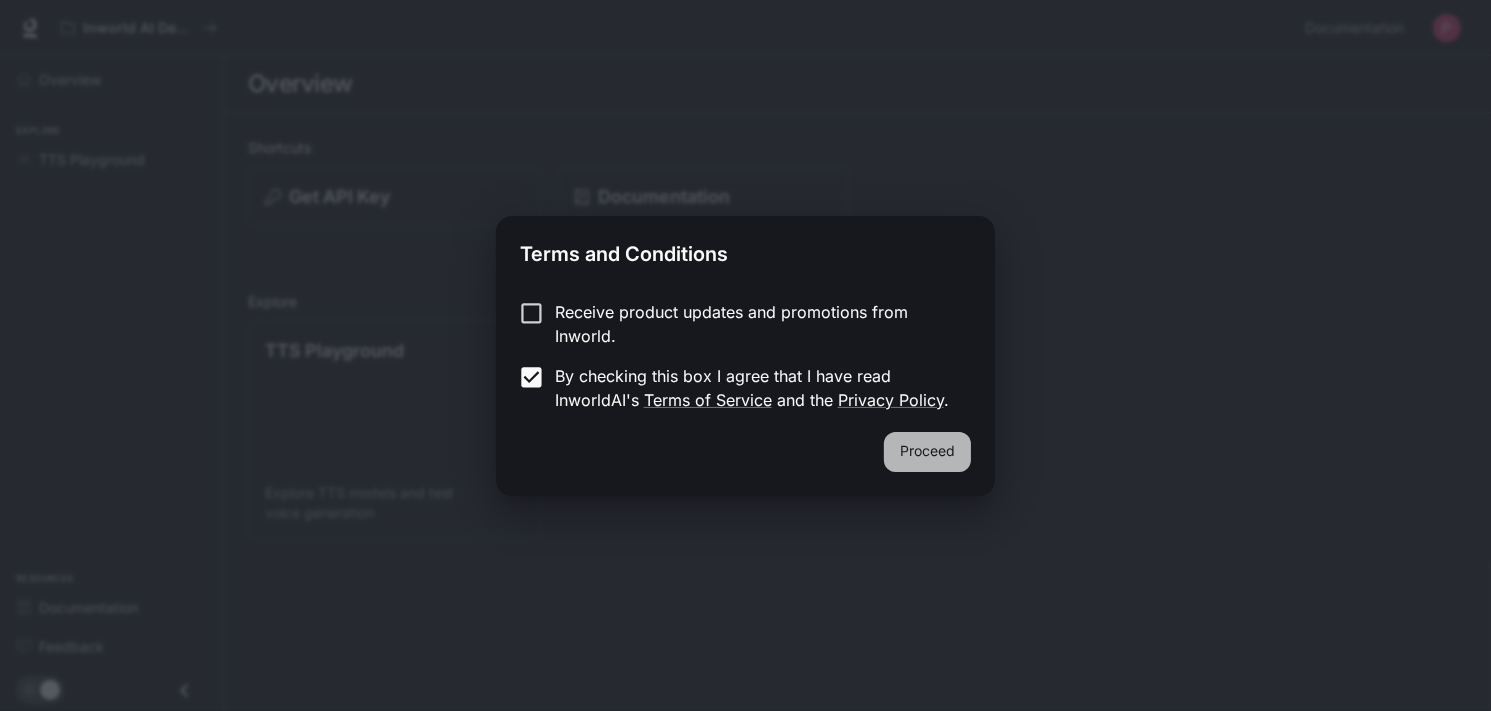 click on "Proceed" at bounding box center (927, 452) 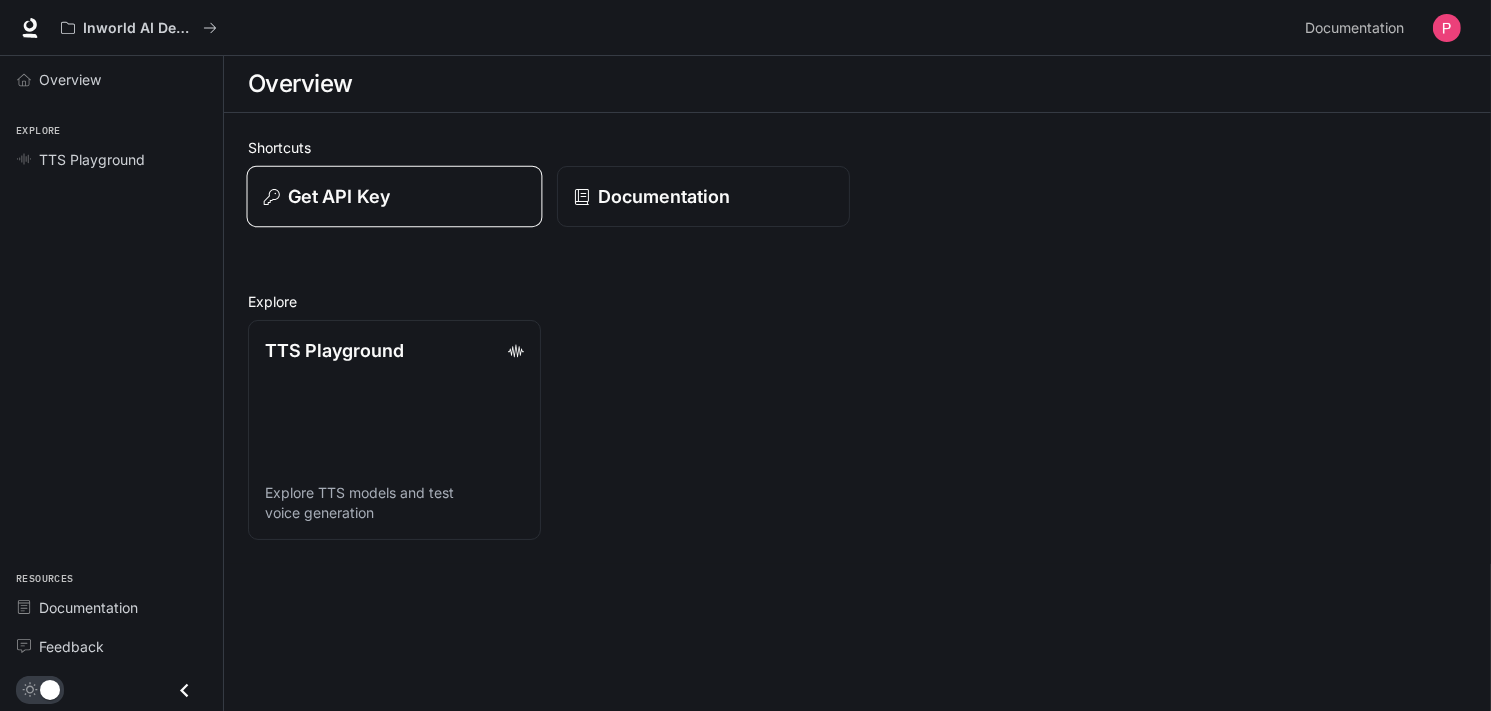 click on "Get API Key" at bounding box center (394, 196) 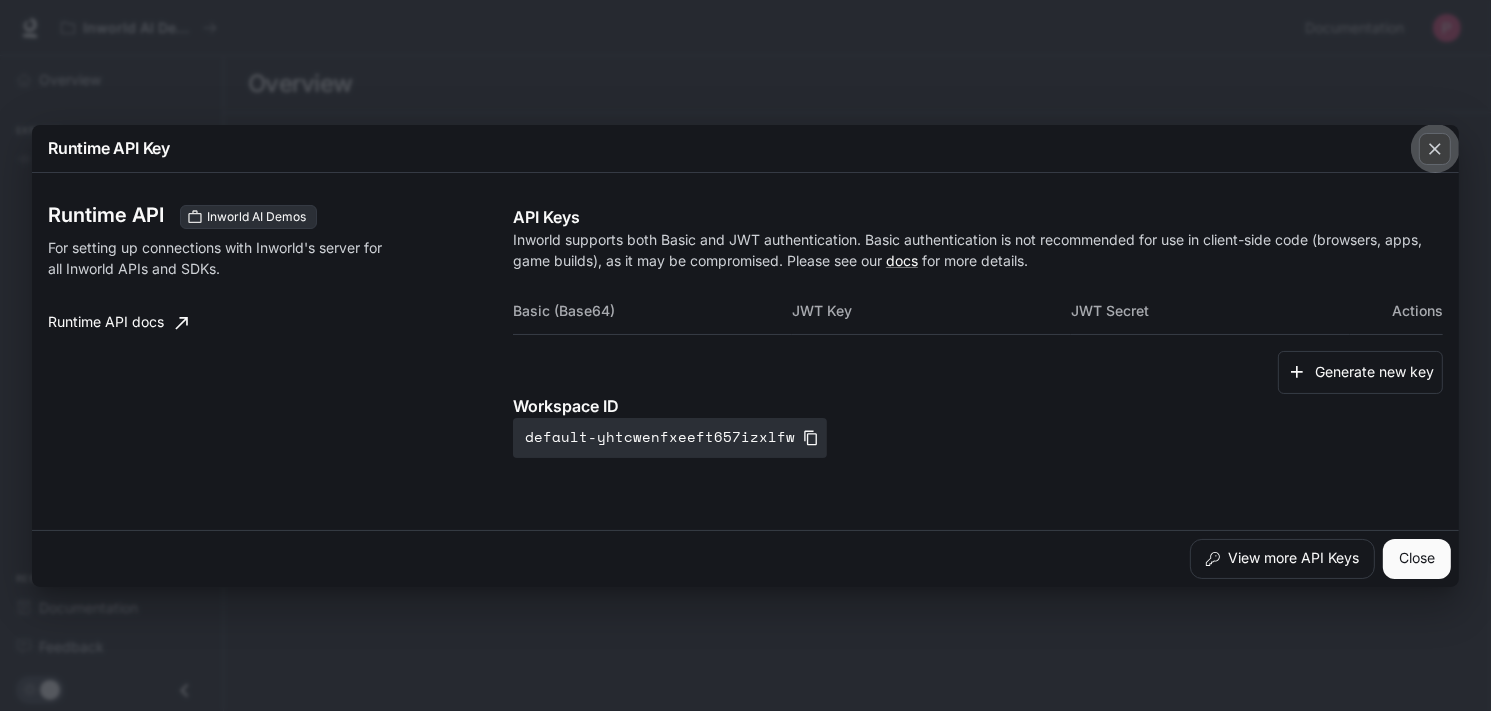 click 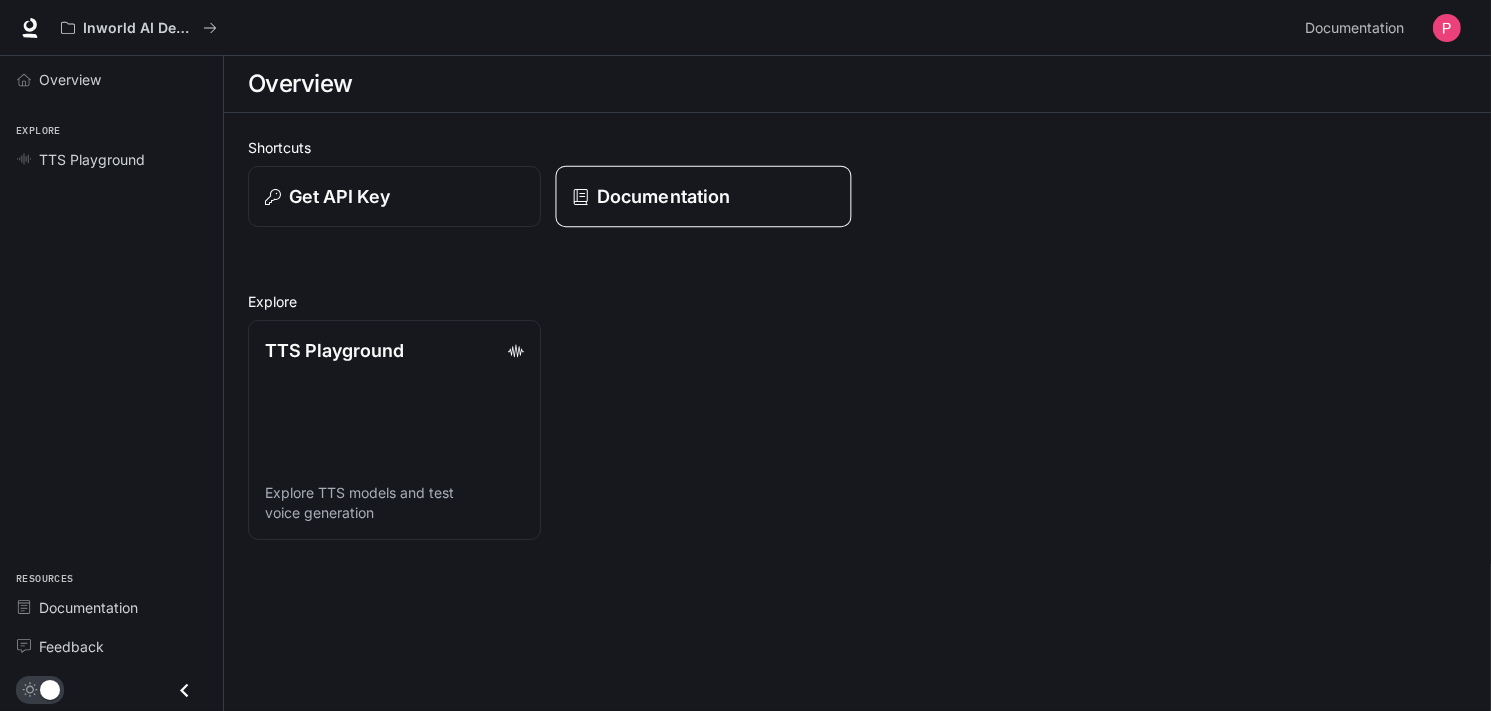 click on "Documentation" at bounding box center [663, 196] 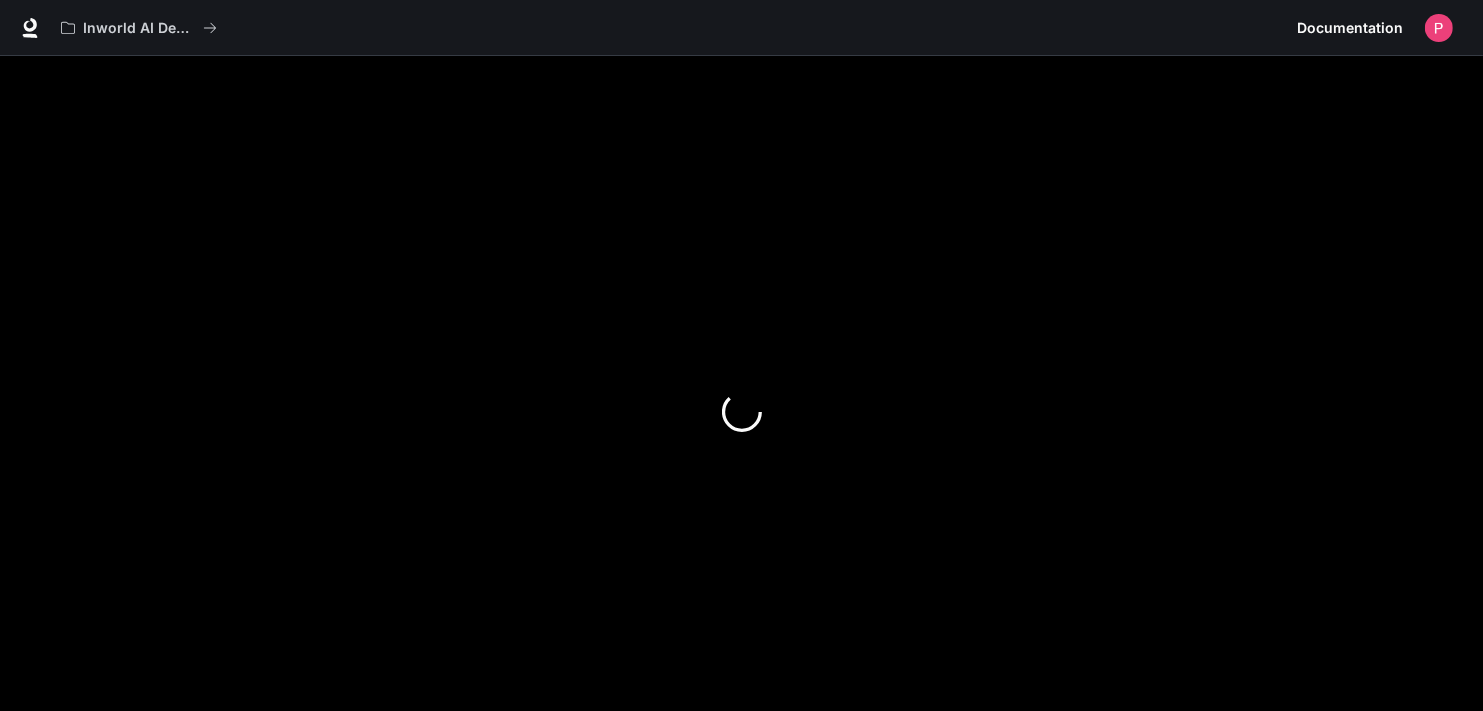 click at bounding box center [1439, 28] 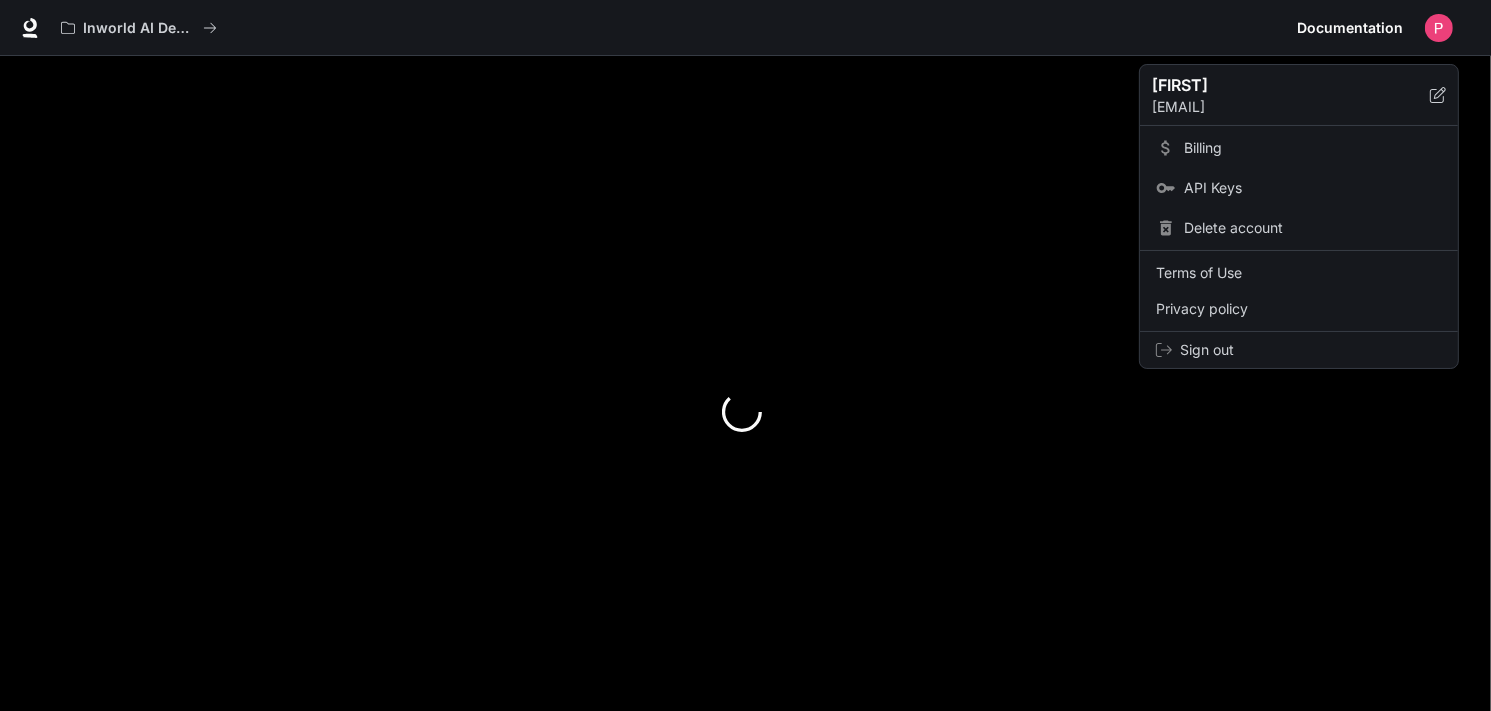 click at bounding box center (745, 355) 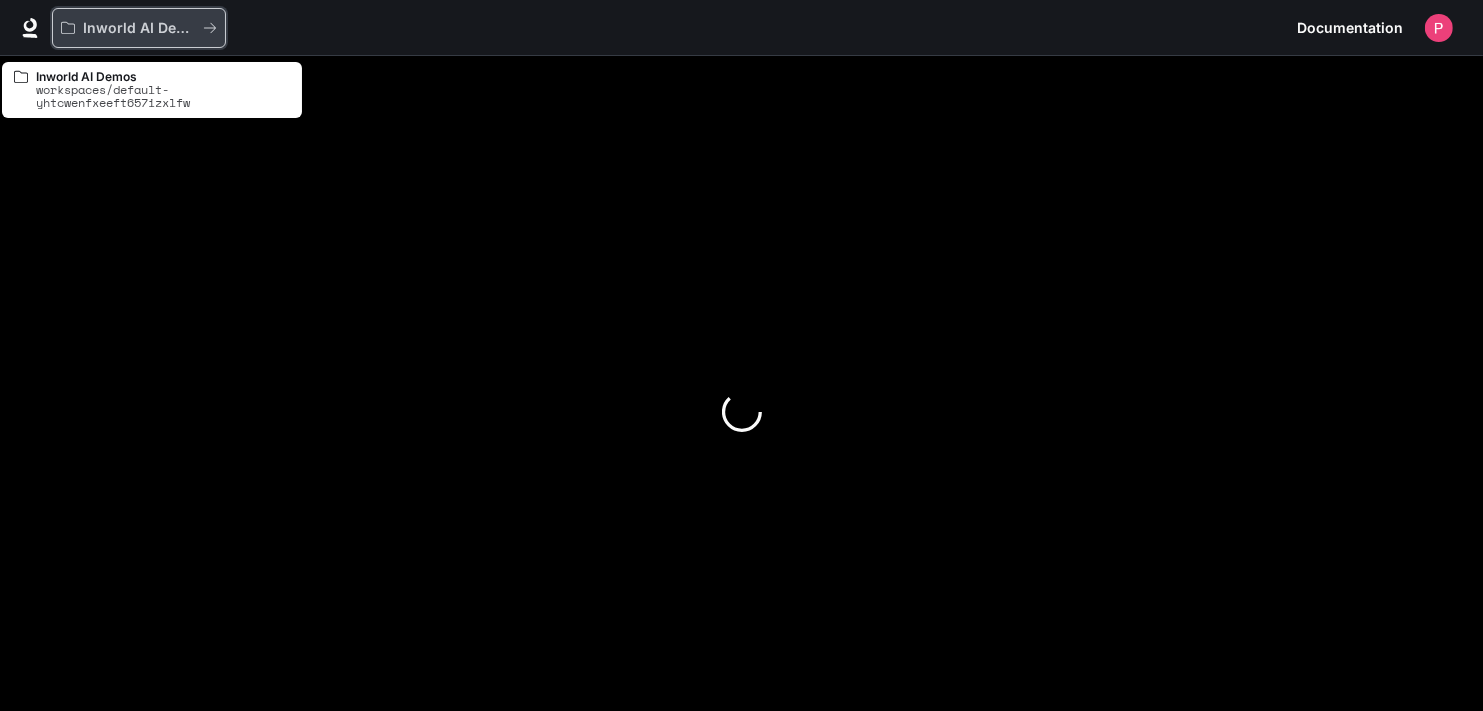 click 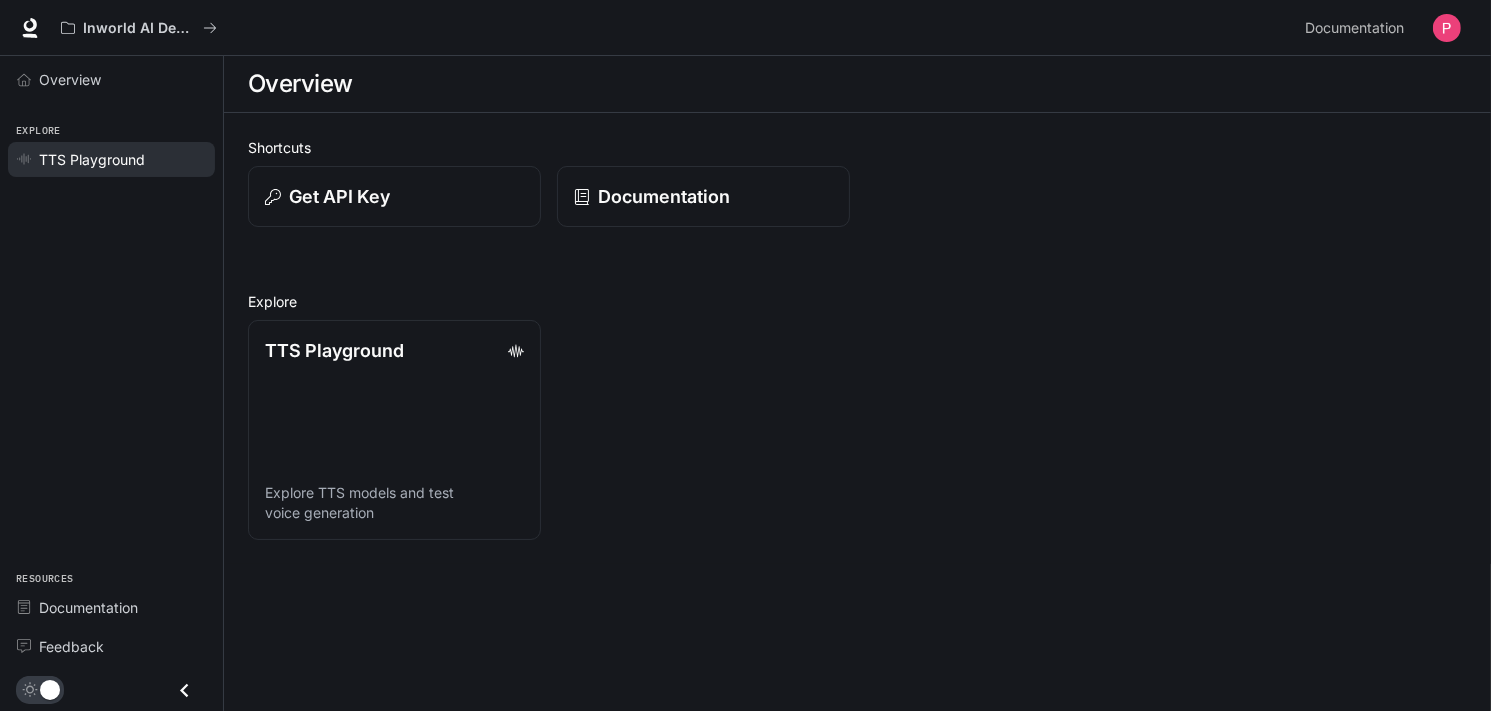 click on "TTS Playground" at bounding box center (92, 159) 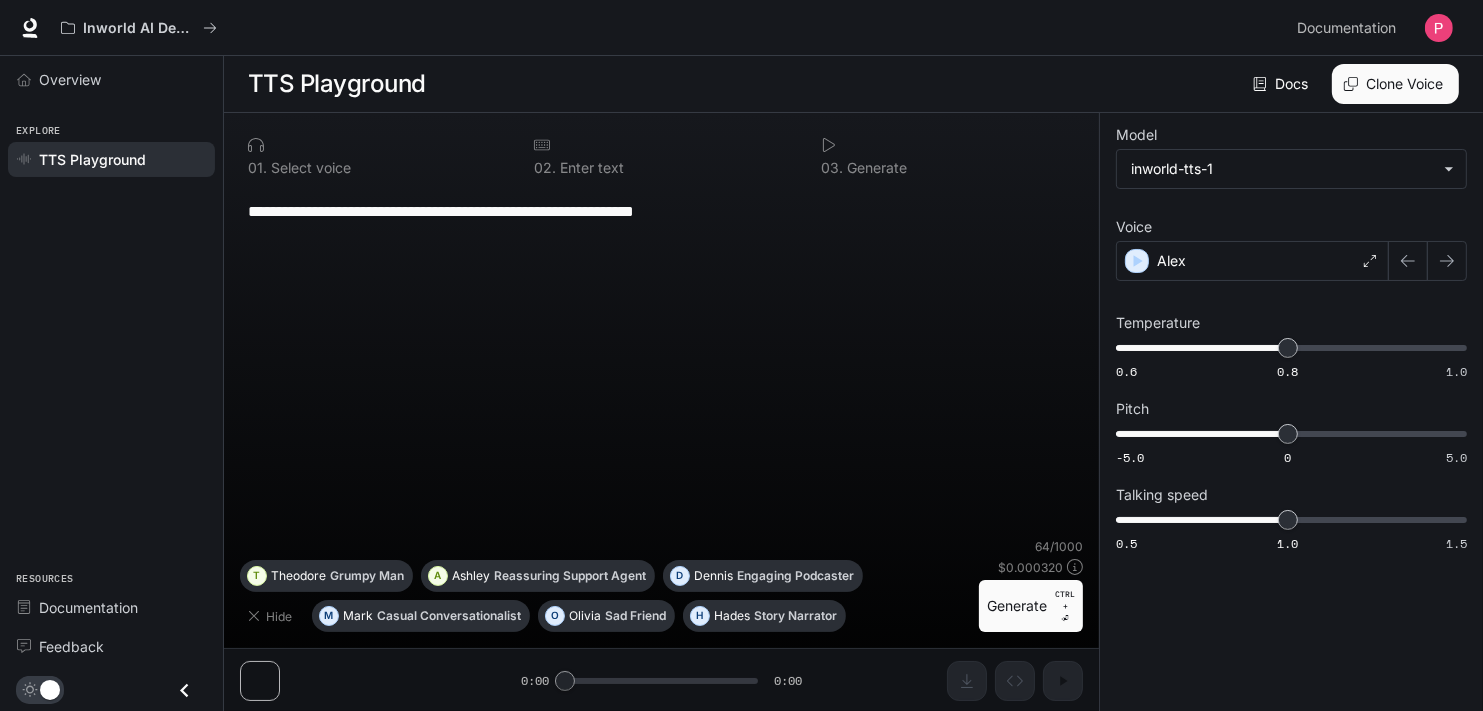 scroll, scrollTop: 0, scrollLeft: 0, axis: both 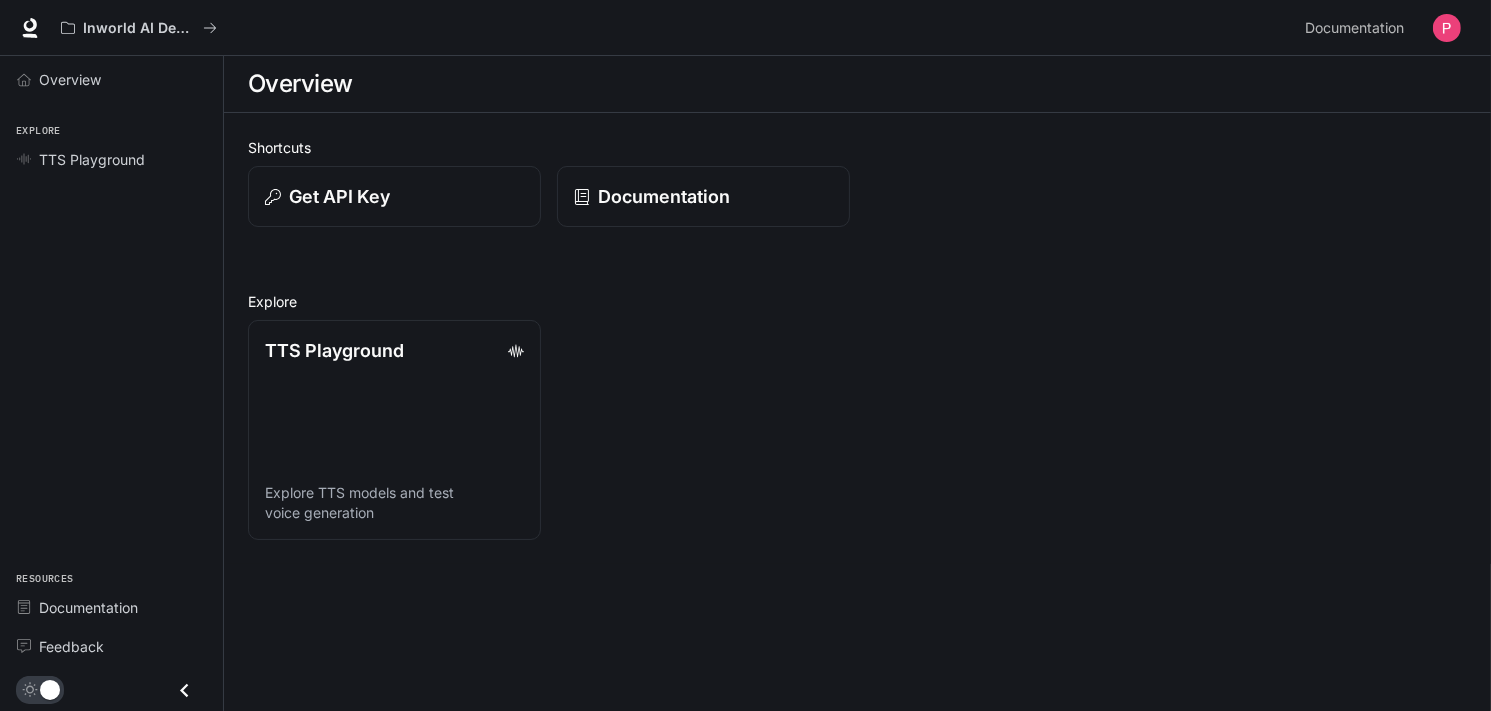 click on "TTS Playground Explore TTS models and test voice generation" at bounding box center [849, 422] 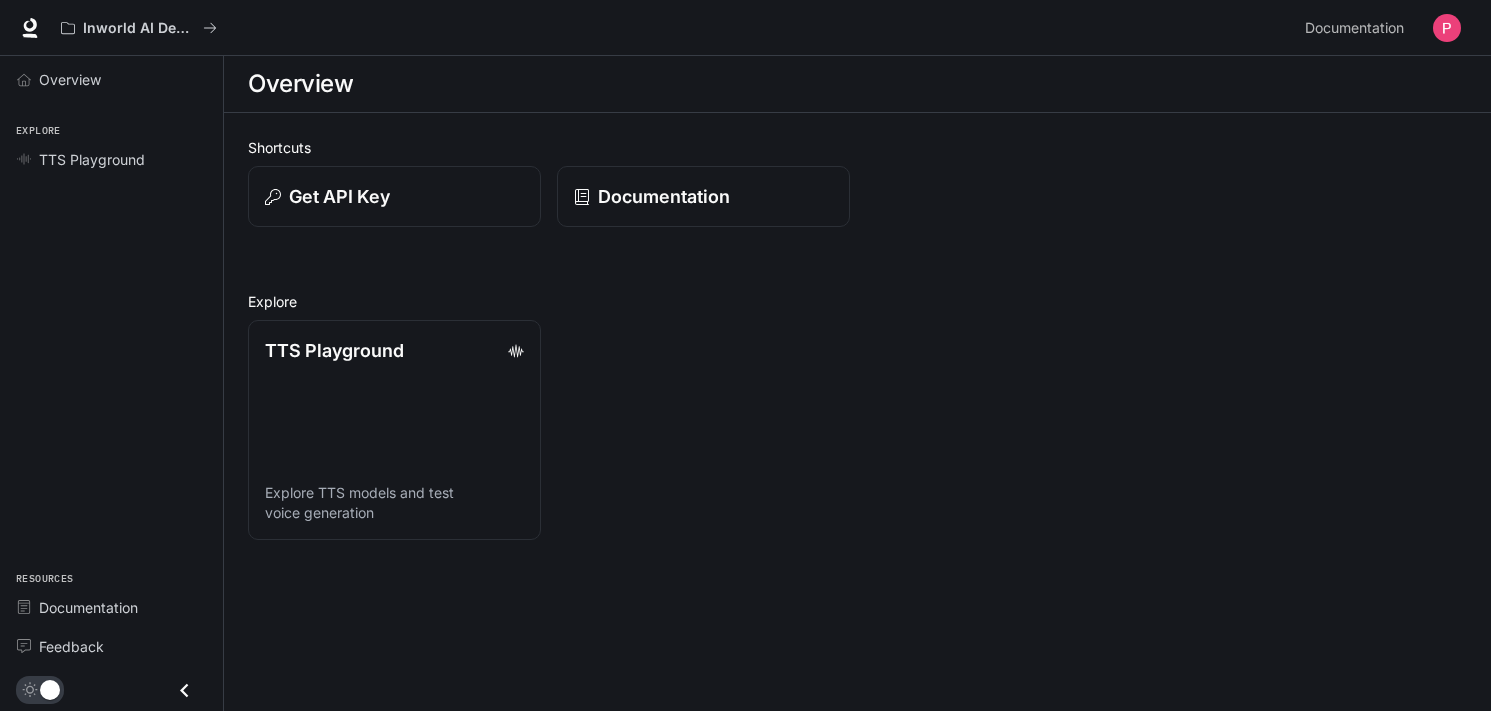 scroll, scrollTop: 0, scrollLeft: 0, axis: both 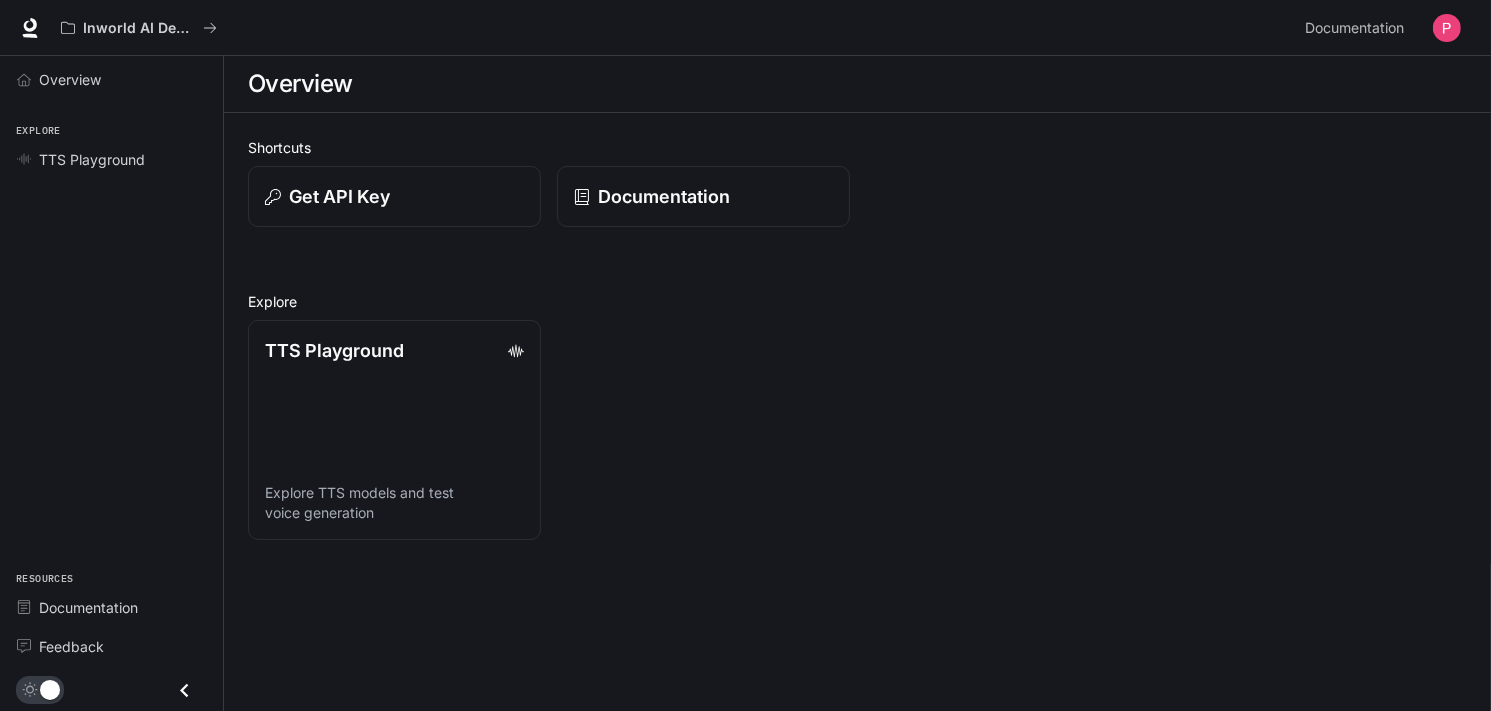 click at bounding box center (1447, 28) 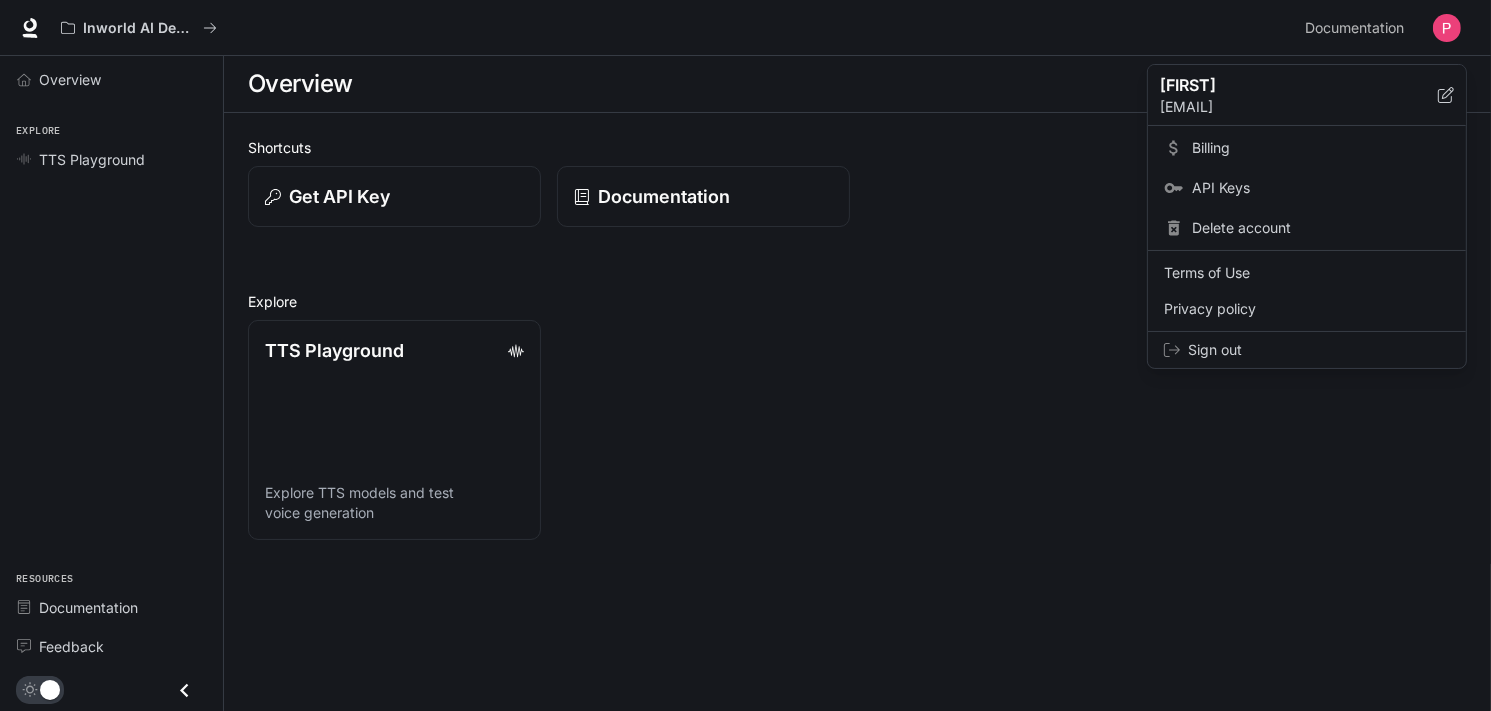 click on "lphu846336sfj9@gmail.com" at bounding box center [1299, 107] 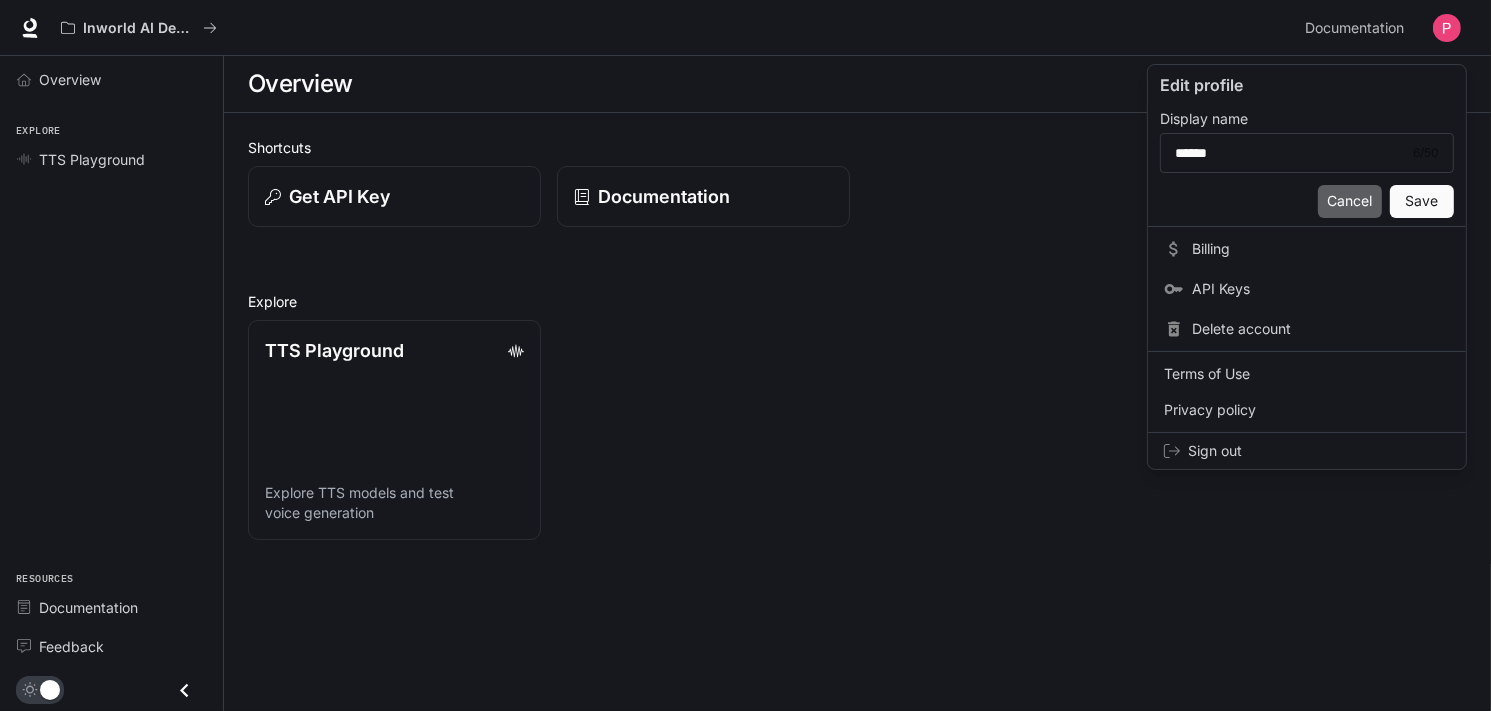 click on "Cancel" at bounding box center (1350, 201) 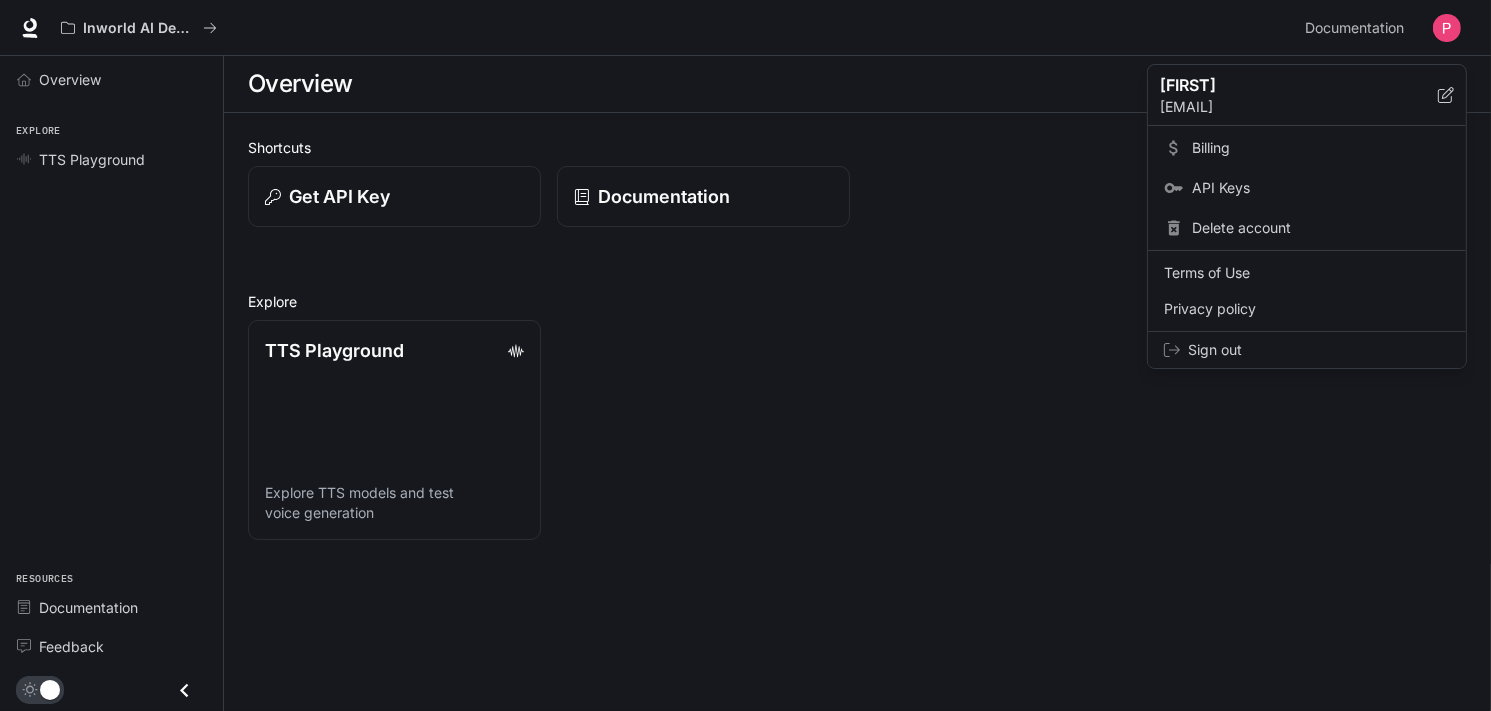 click on "Sign out" at bounding box center [1319, 350] 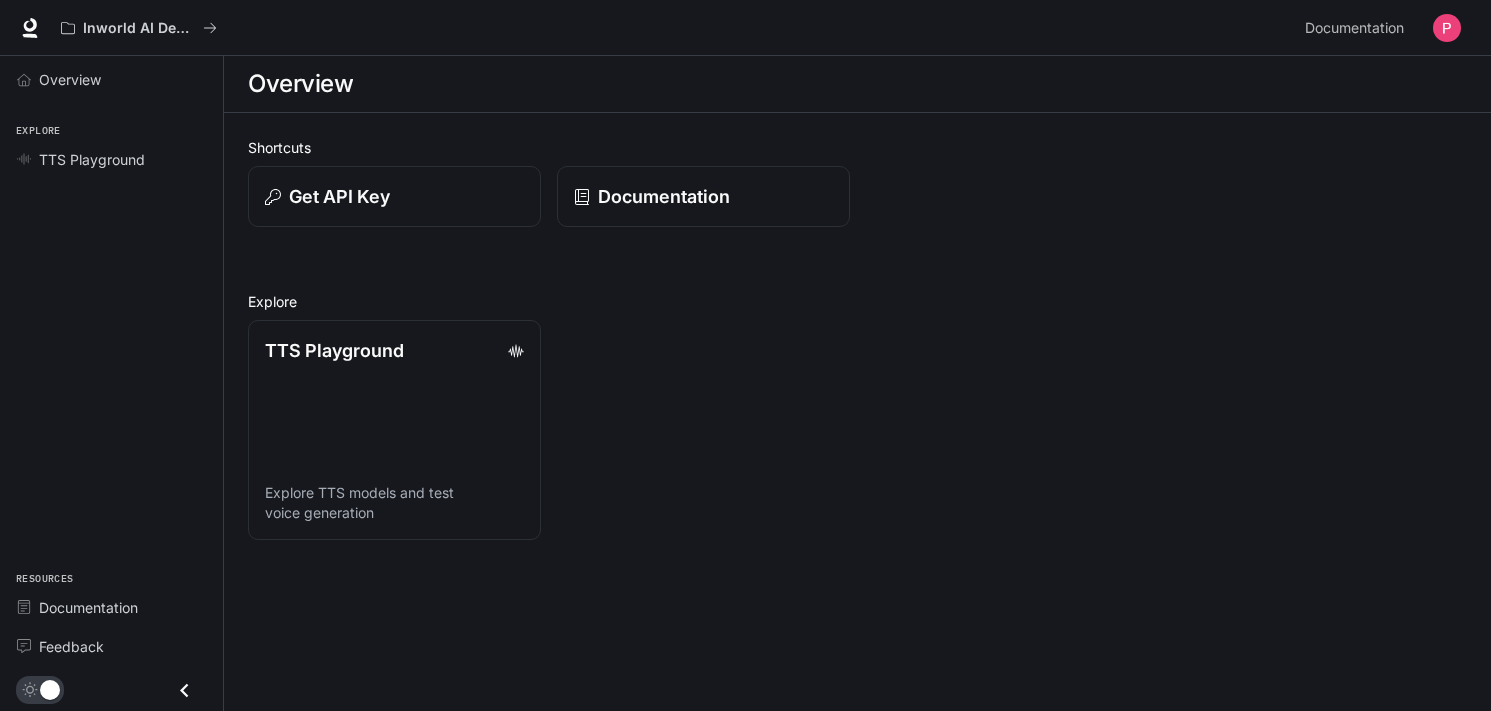 scroll, scrollTop: 0, scrollLeft: 0, axis: both 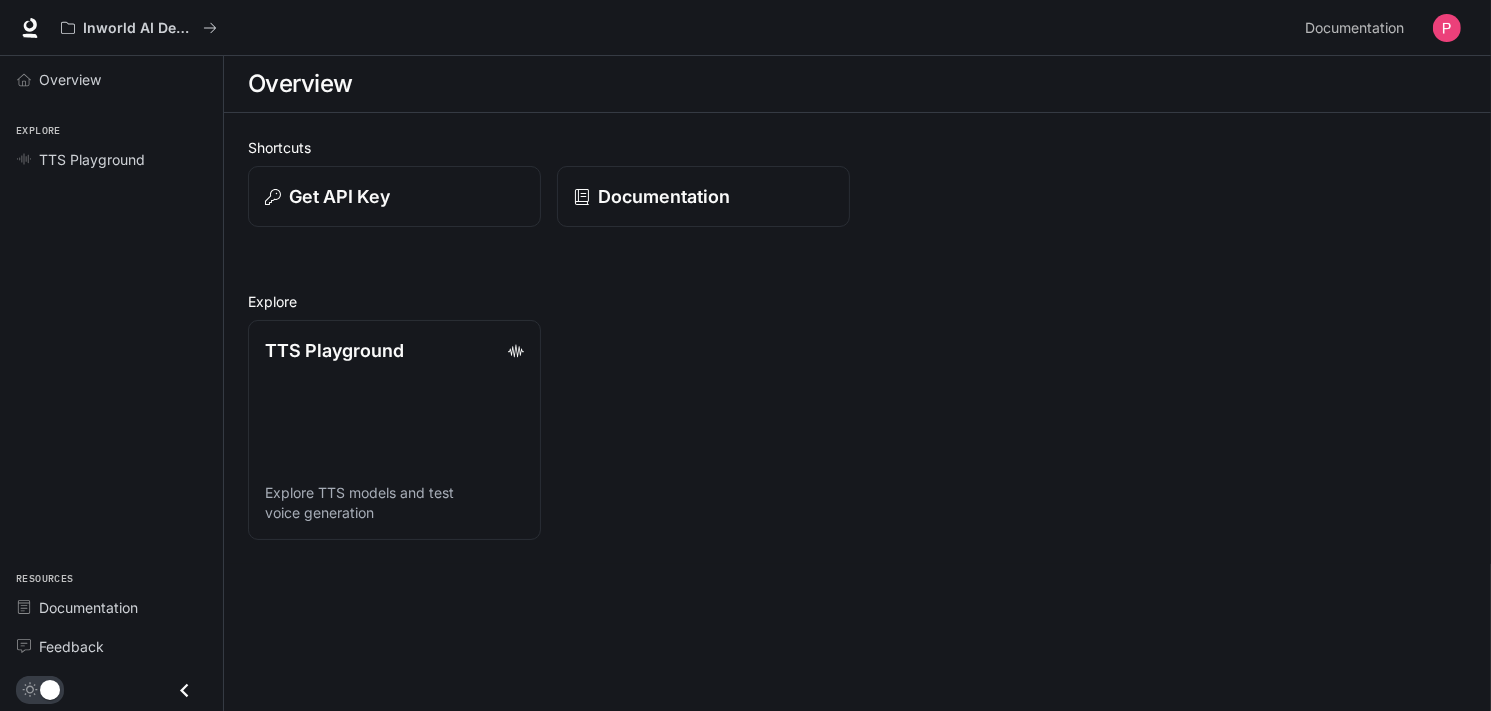 click at bounding box center [1447, 28] 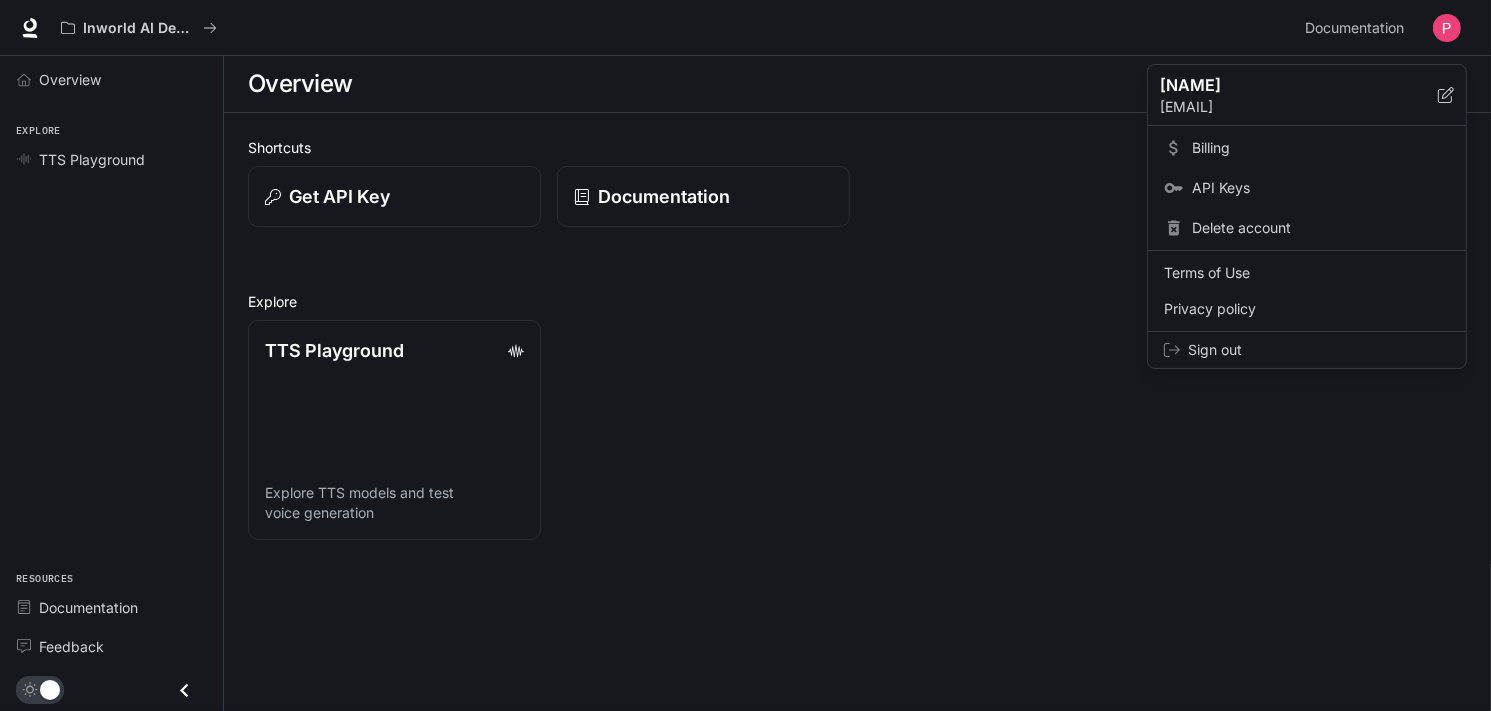 click at bounding box center [745, 355] 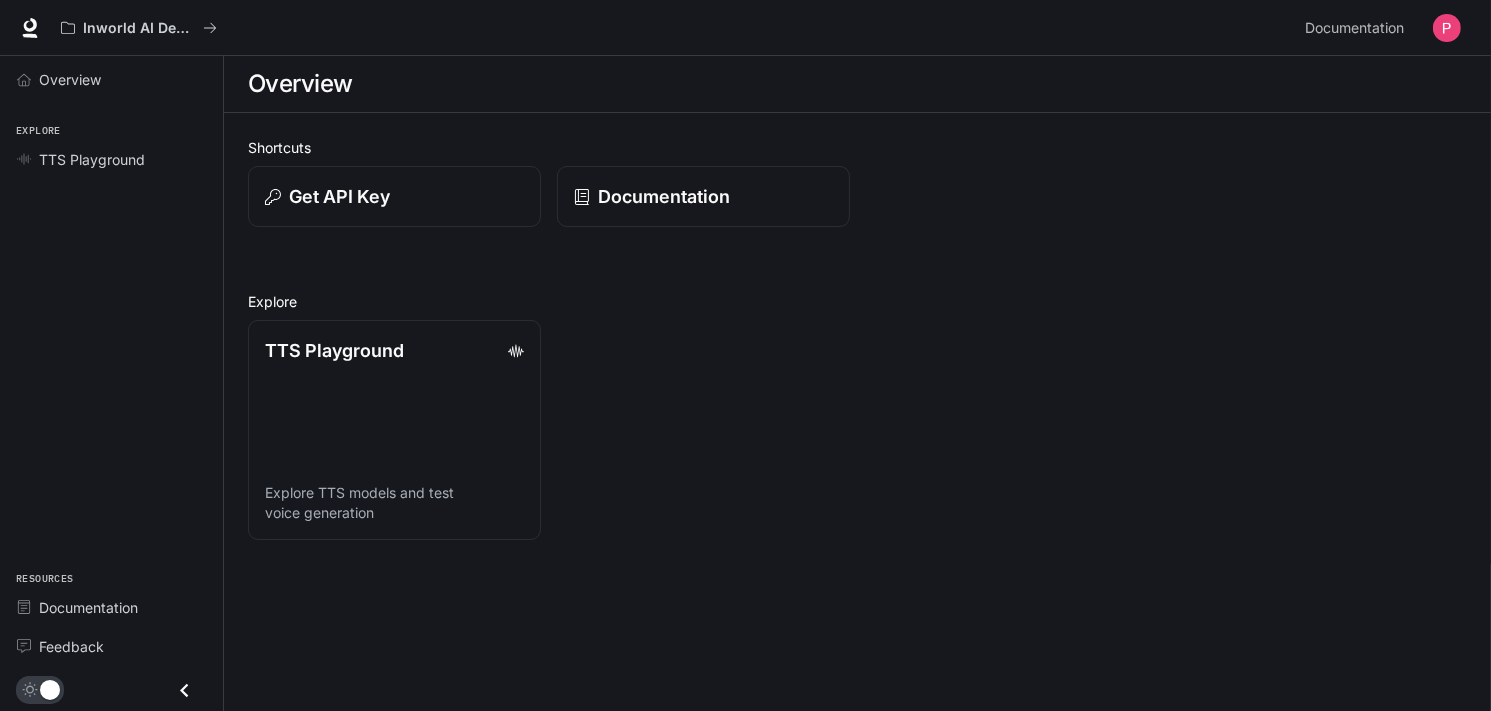 click on "Documentation" at bounding box center [664, 196] 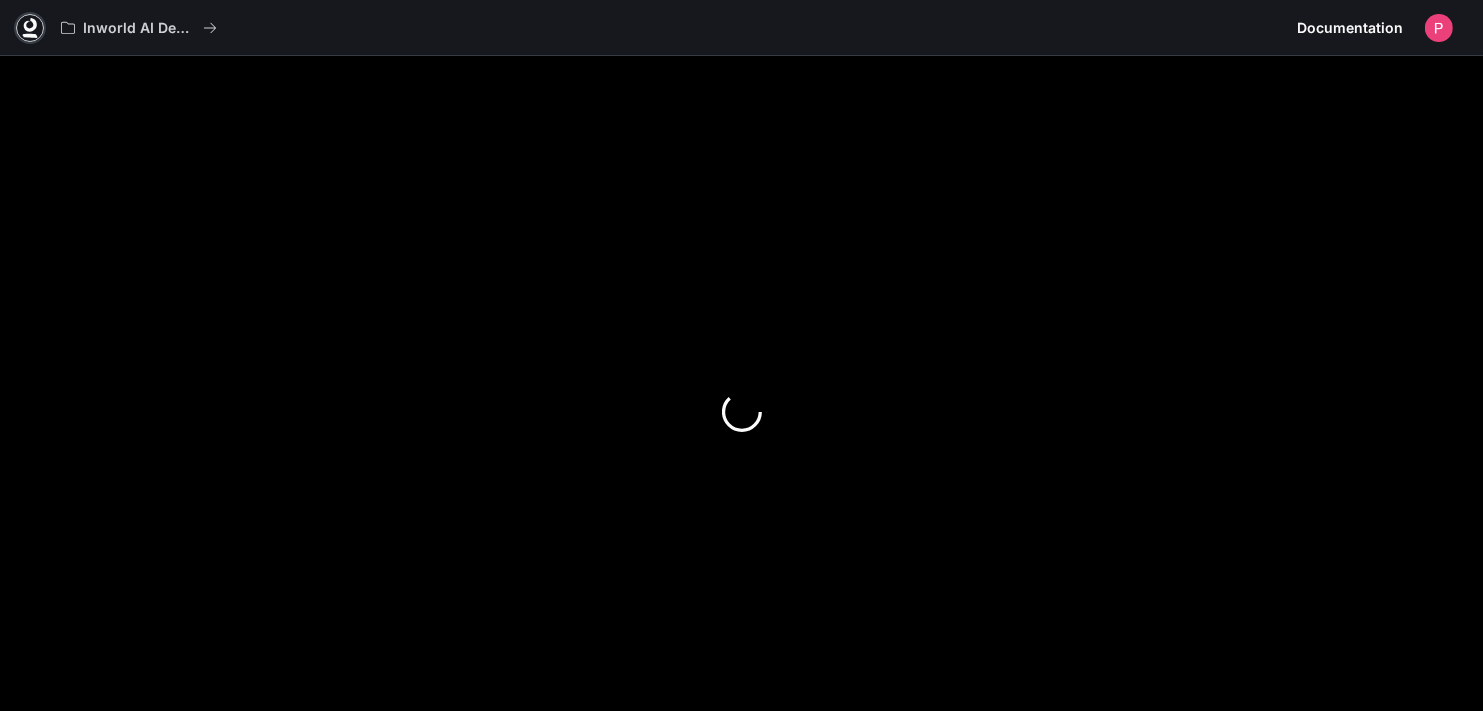click 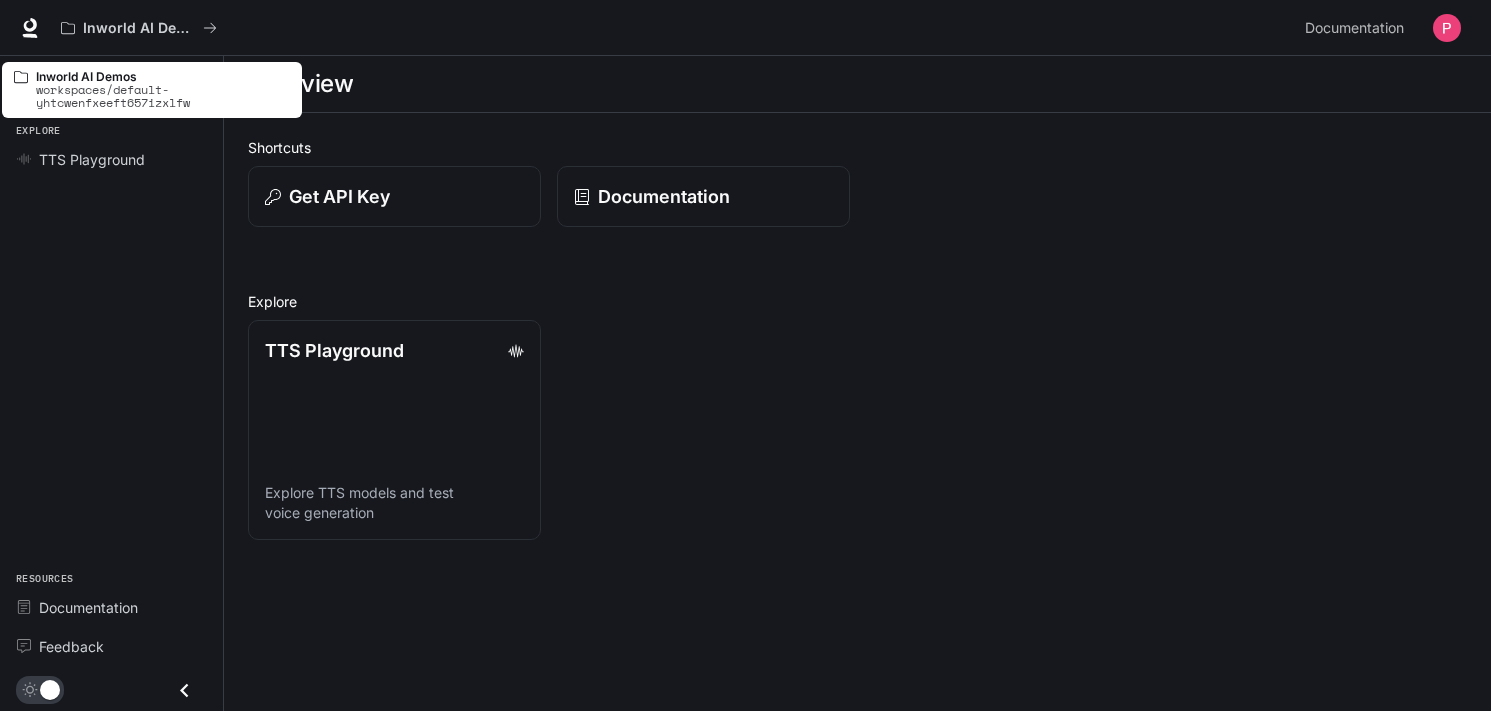 scroll, scrollTop: 0, scrollLeft: 0, axis: both 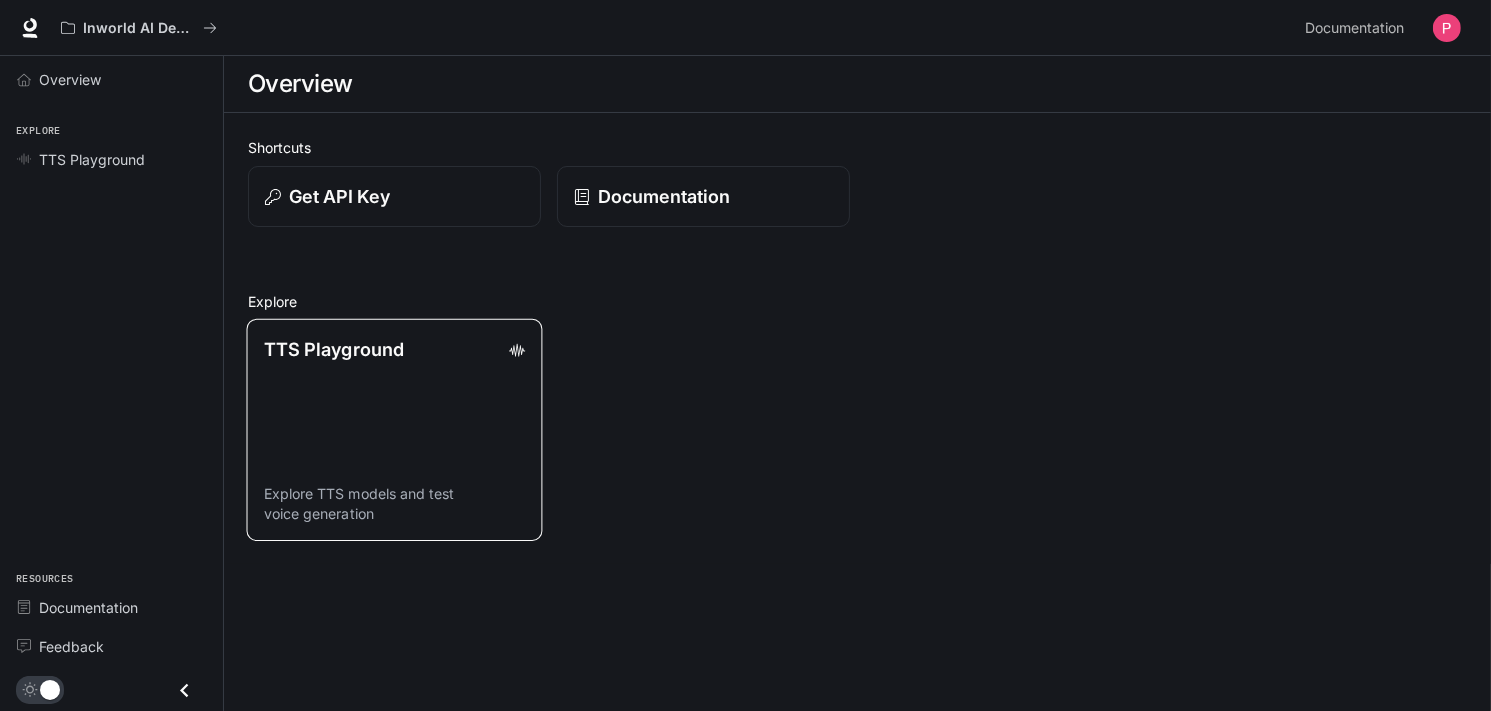 click on "TTS Playground Explore TTS models and test voice generation" at bounding box center [395, 430] 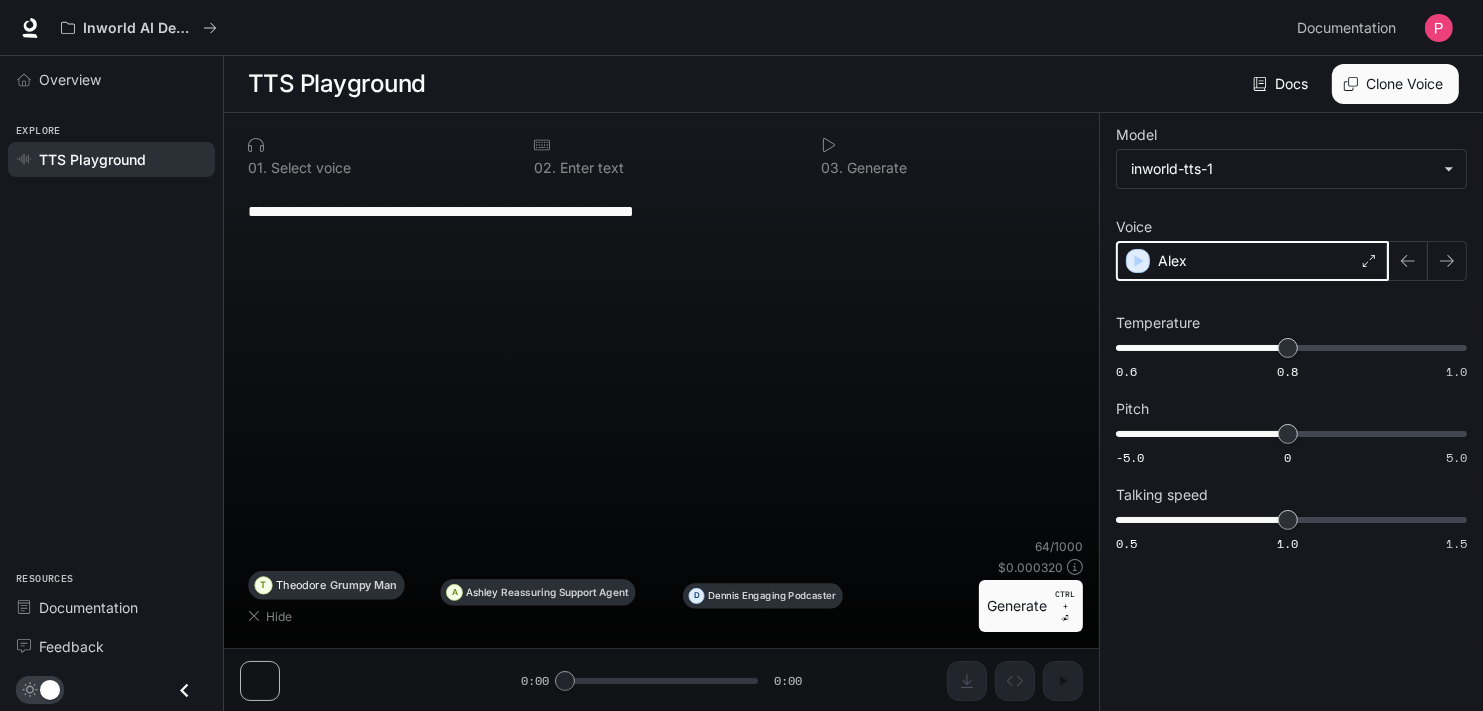 click 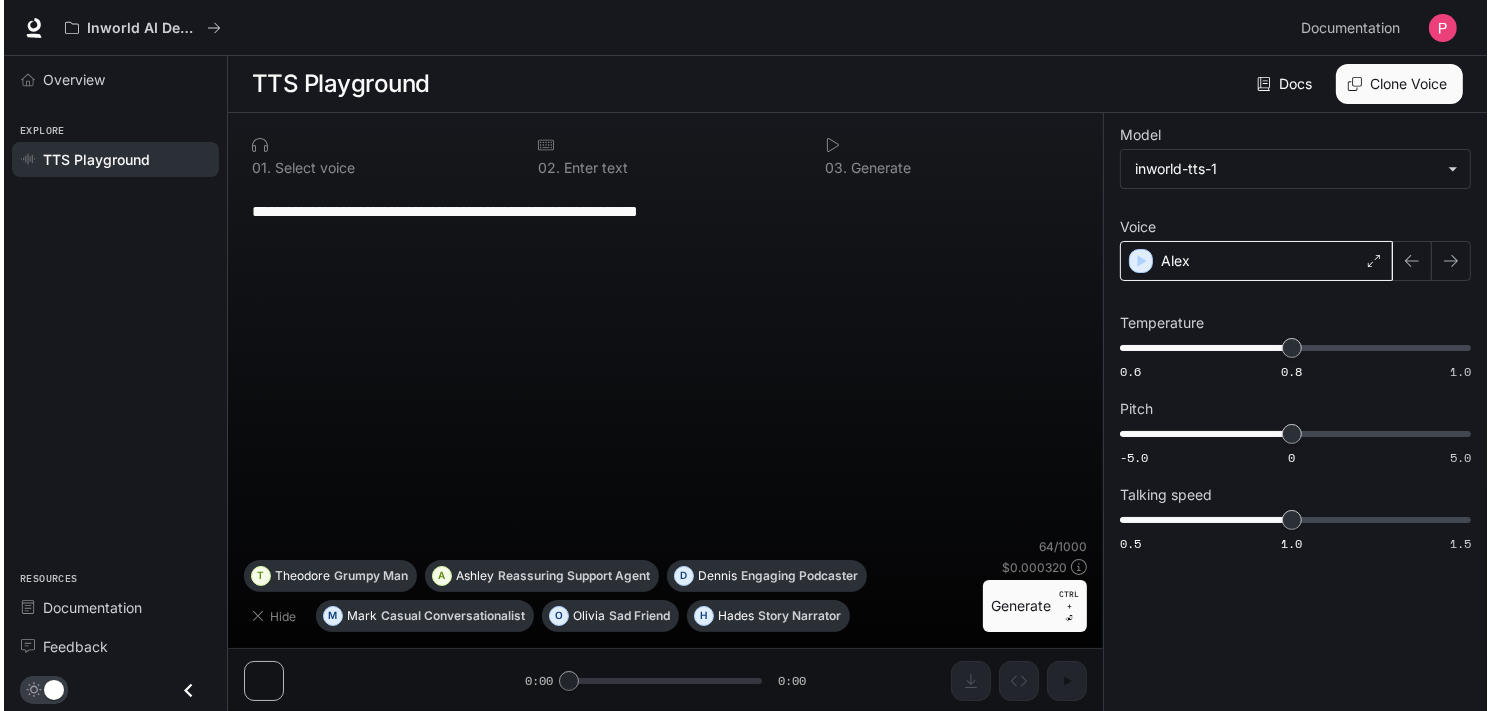 scroll, scrollTop: 0, scrollLeft: 0, axis: both 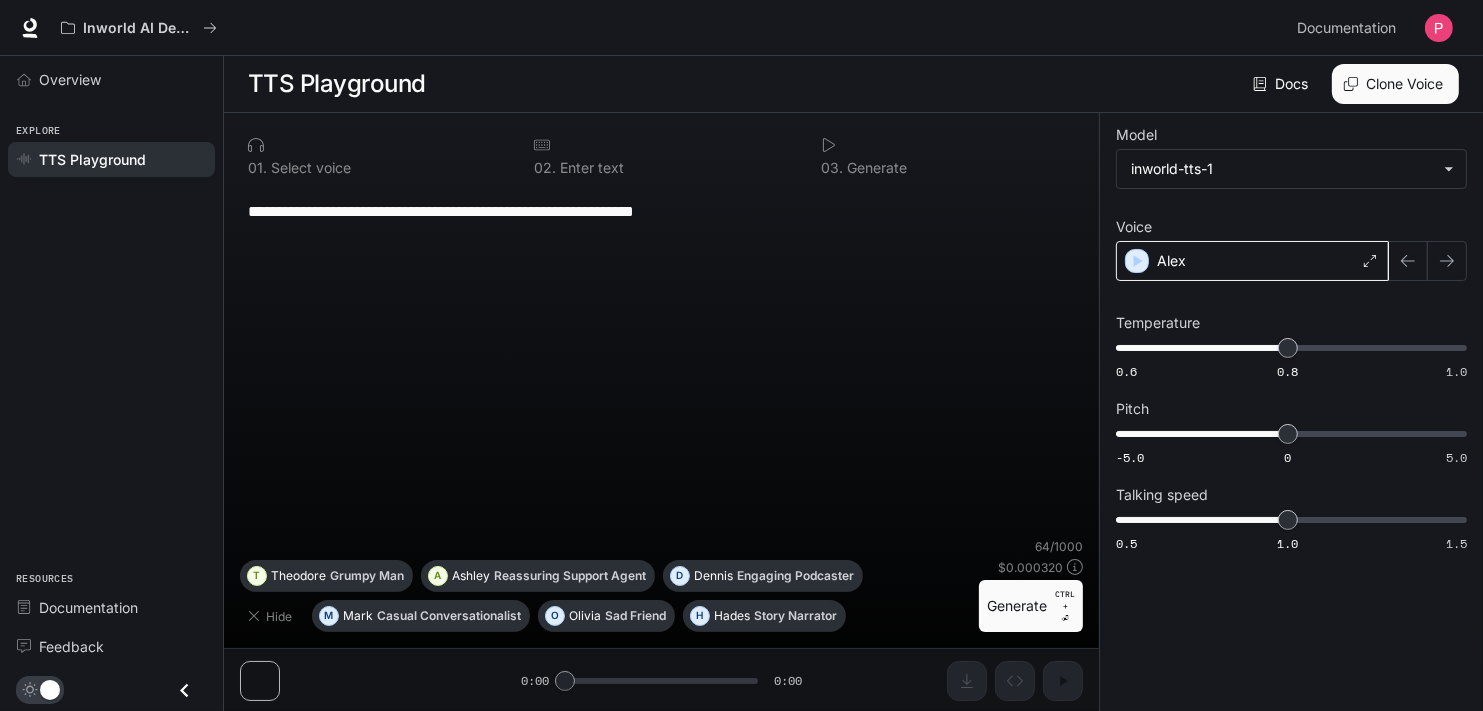 click on "Generate CTRL +  ⏎" at bounding box center [1031, 606] 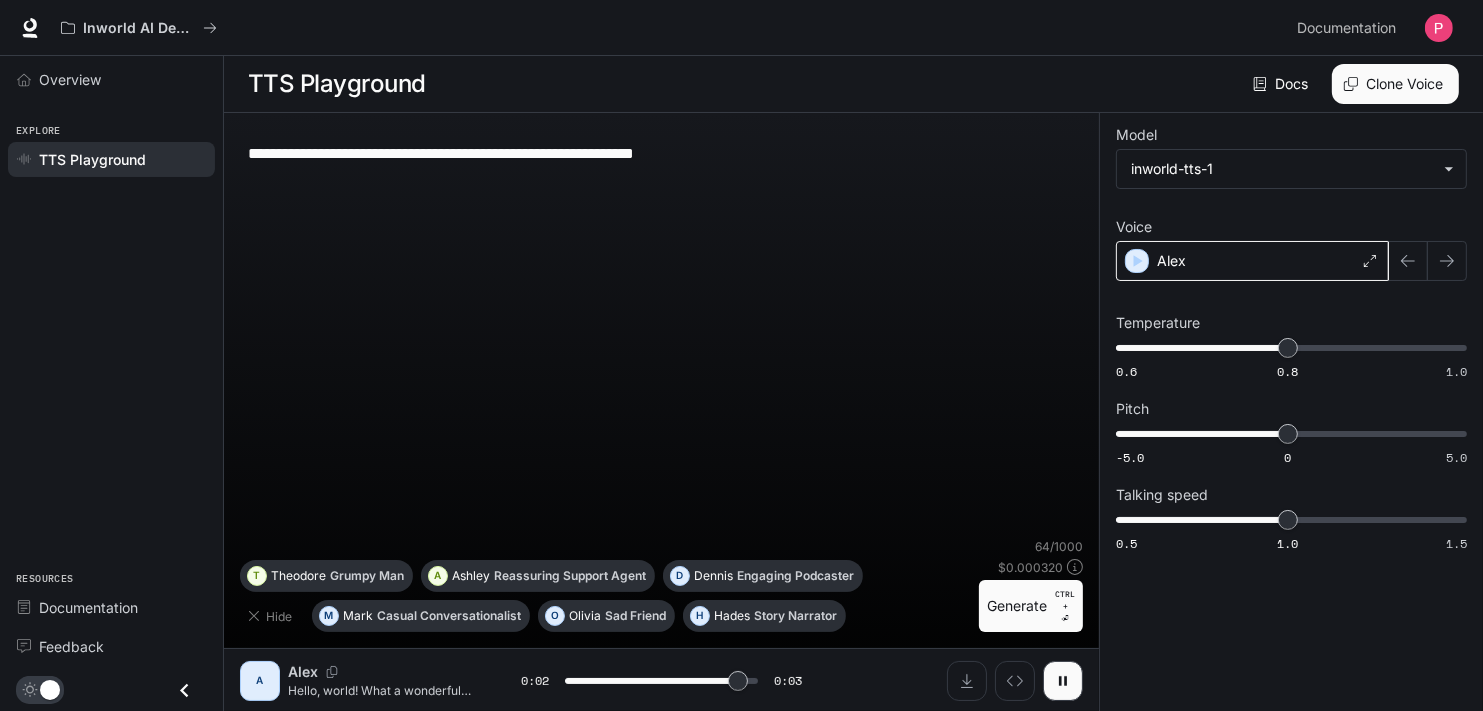type on "*" 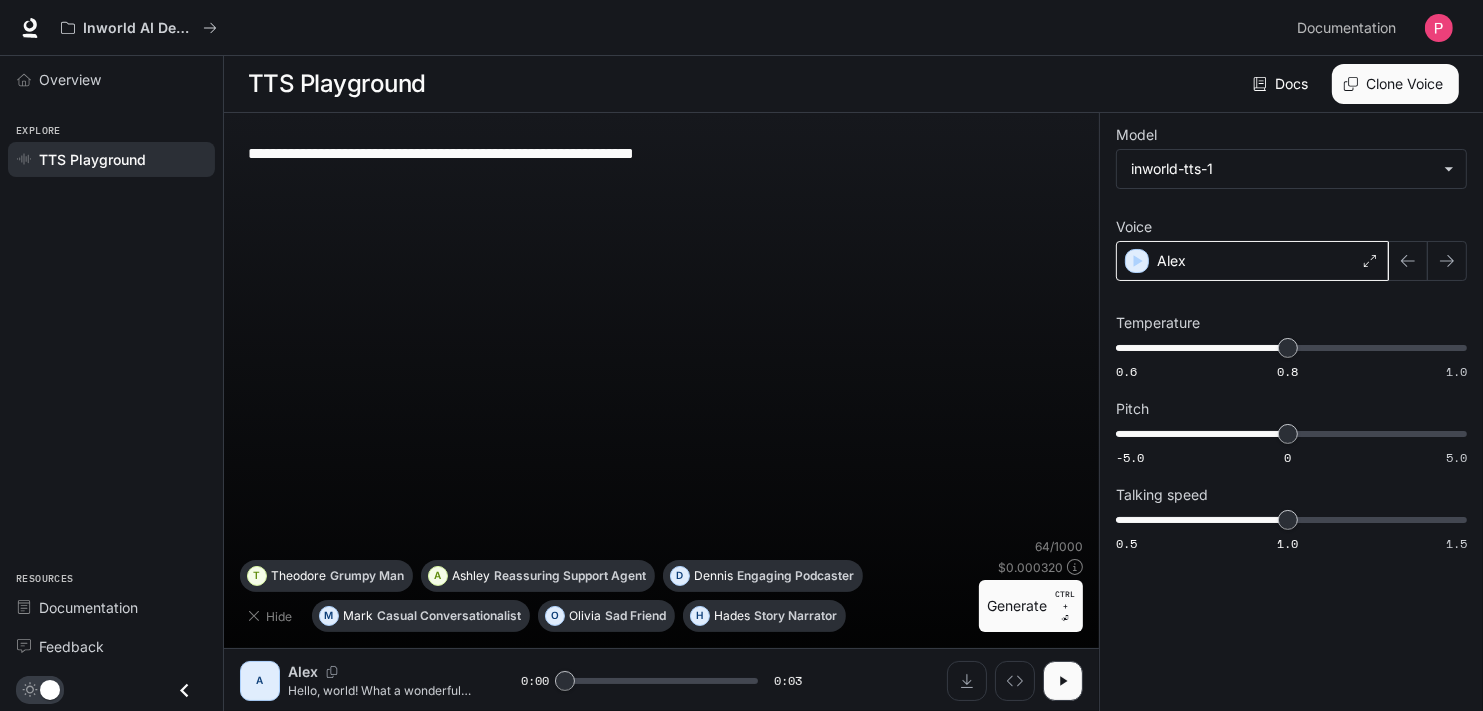 click on "Clone Voice" at bounding box center (1395, 84) 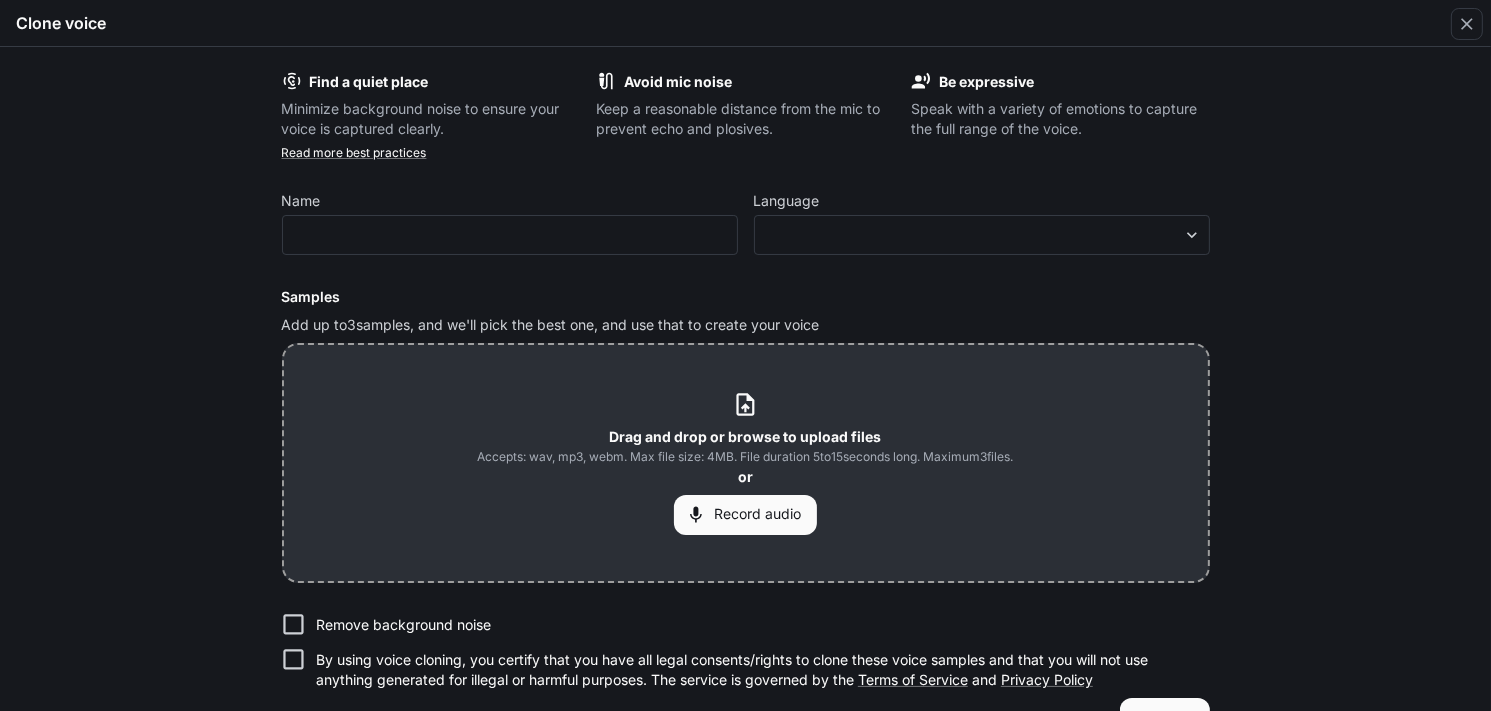 click on "Language" at bounding box center [982, 205] 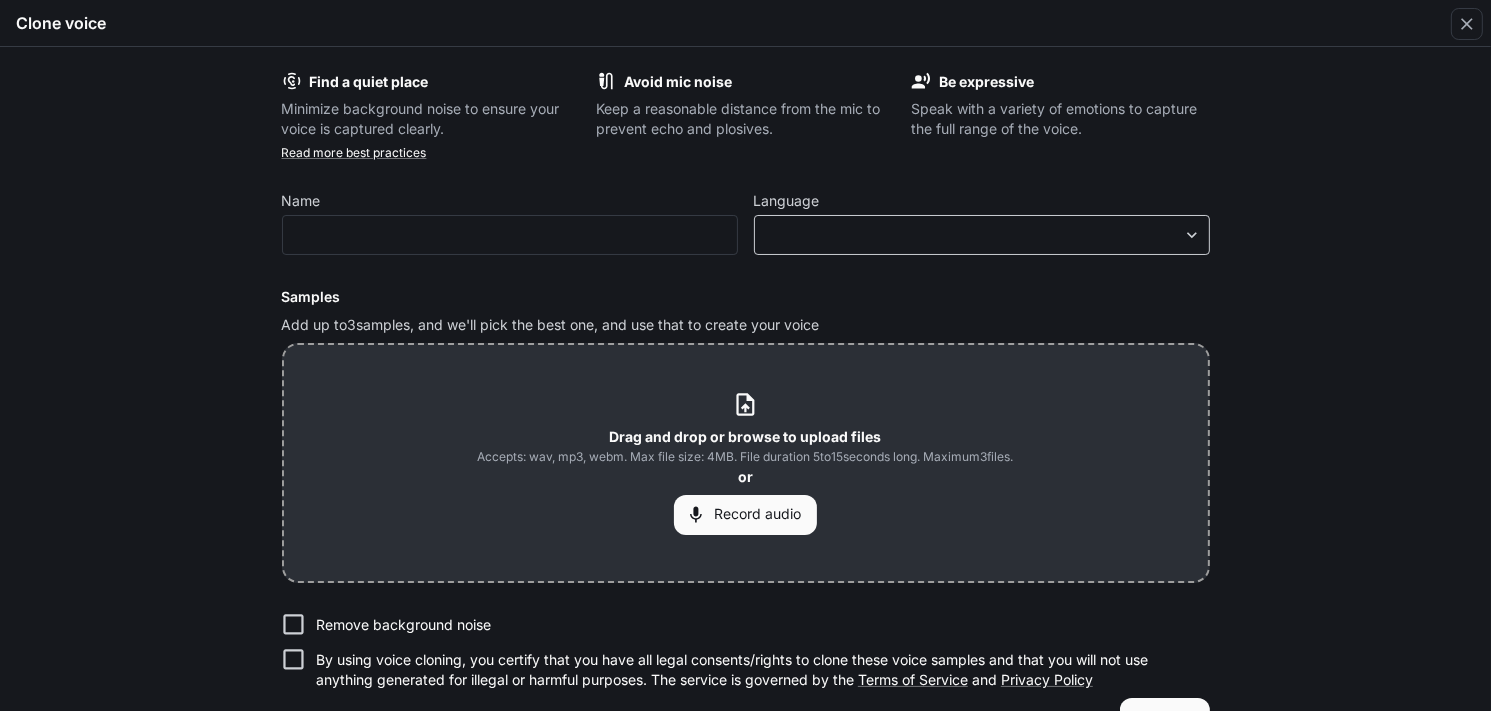 click on "**********" at bounding box center [745, 356] 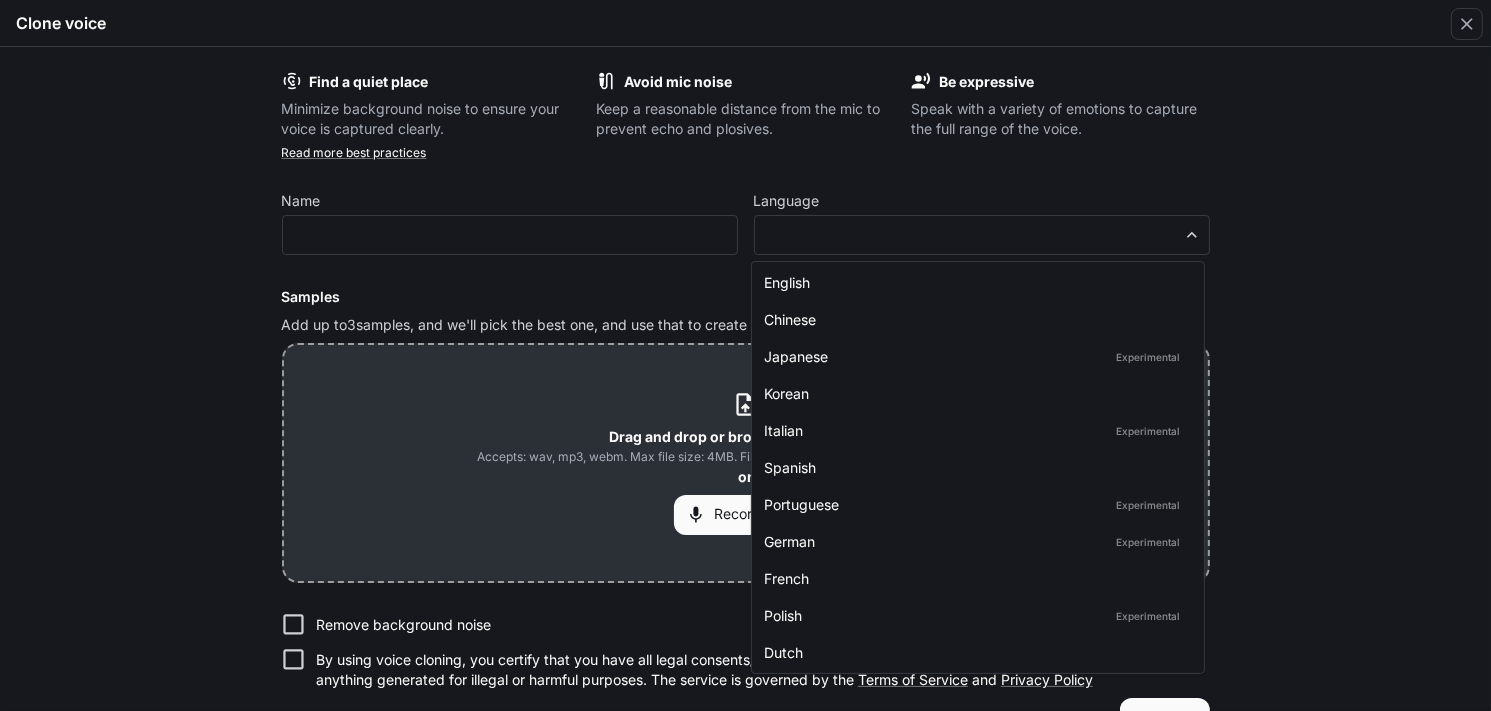 click at bounding box center (745, 355) 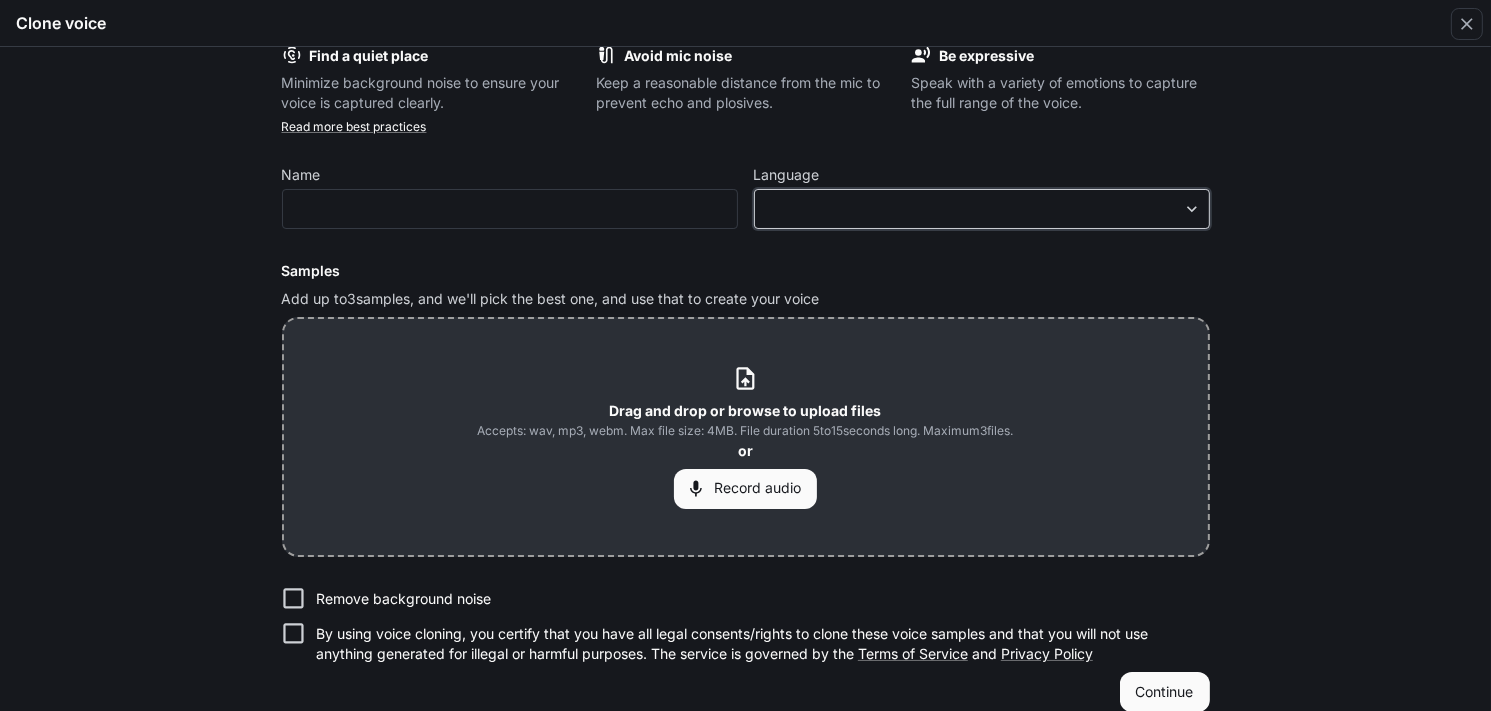 scroll, scrollTop: 51, scrollLeft: 0, axis: vertical 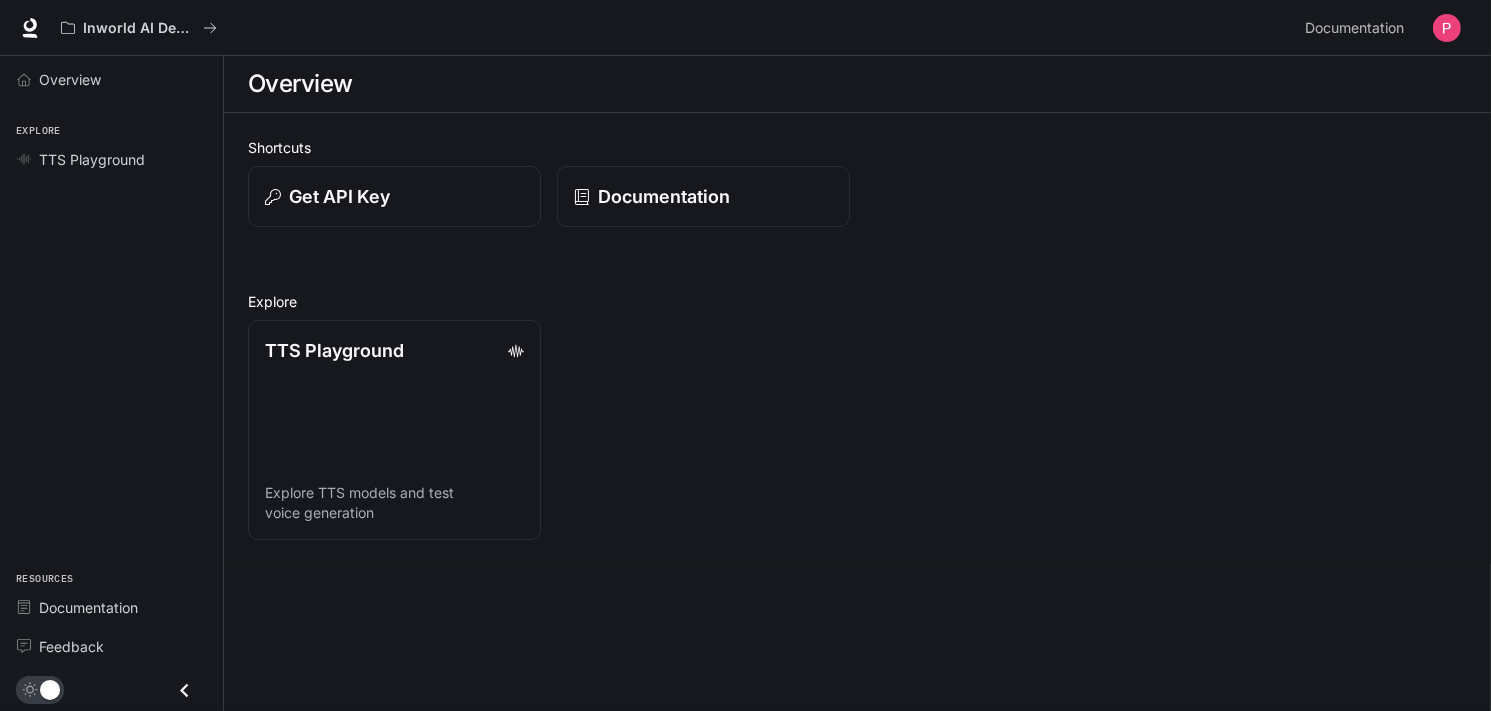 click 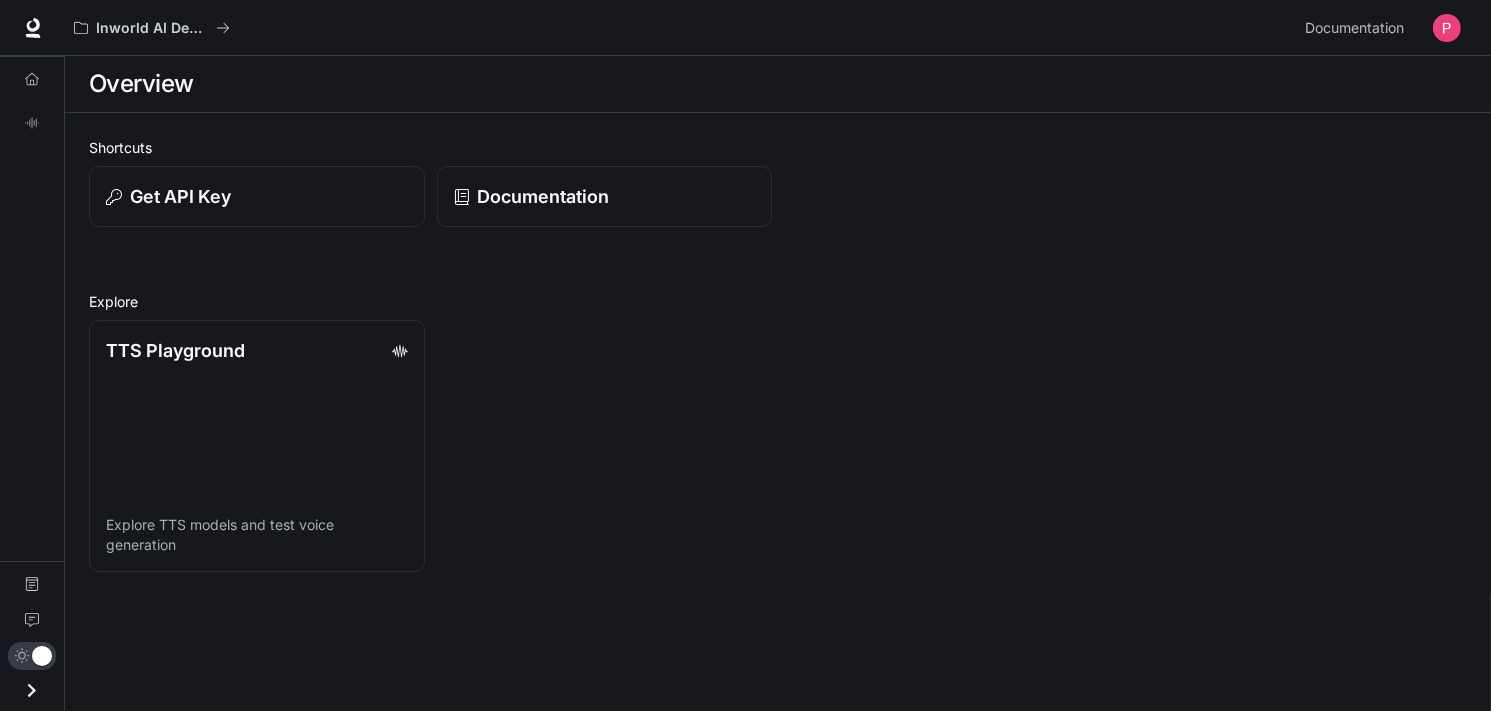 click 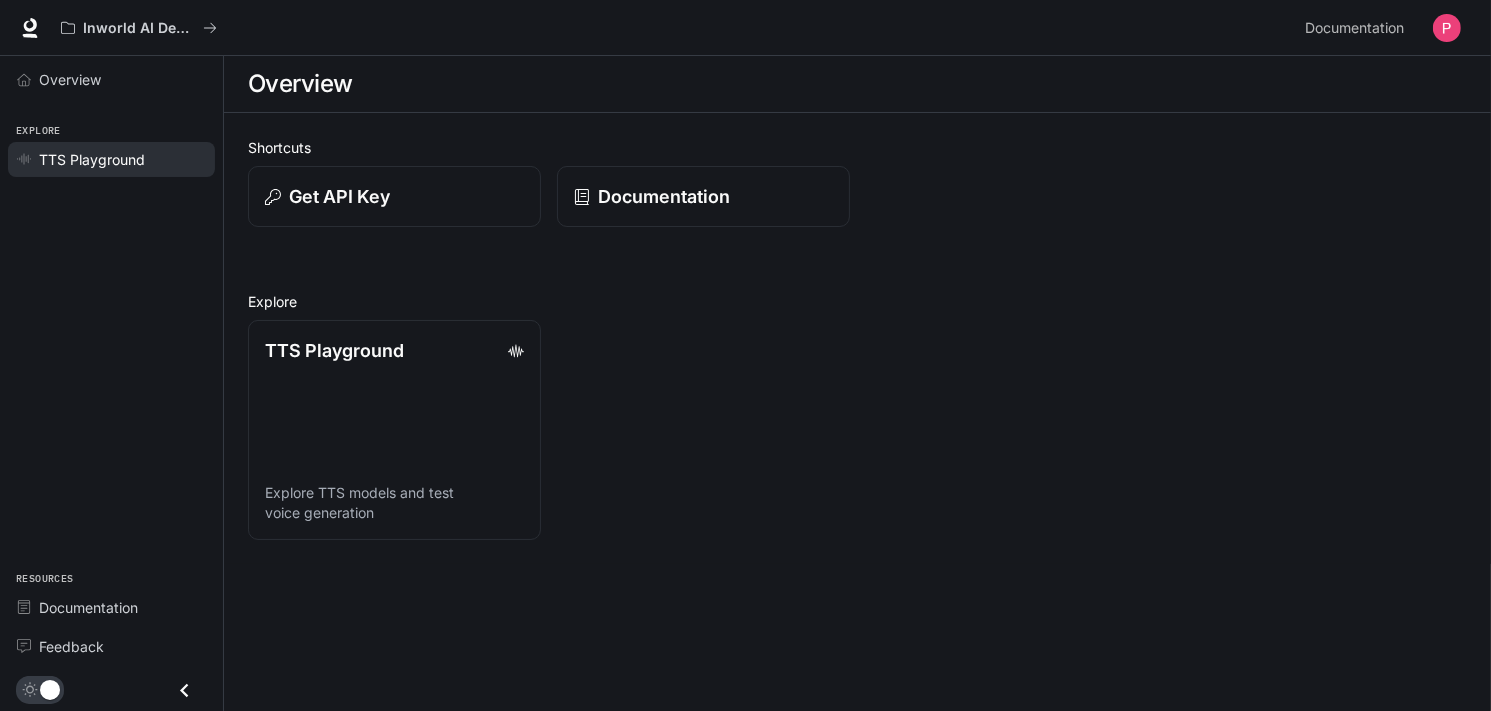 click on "TTS Playground" at bounding box center (122, 159) 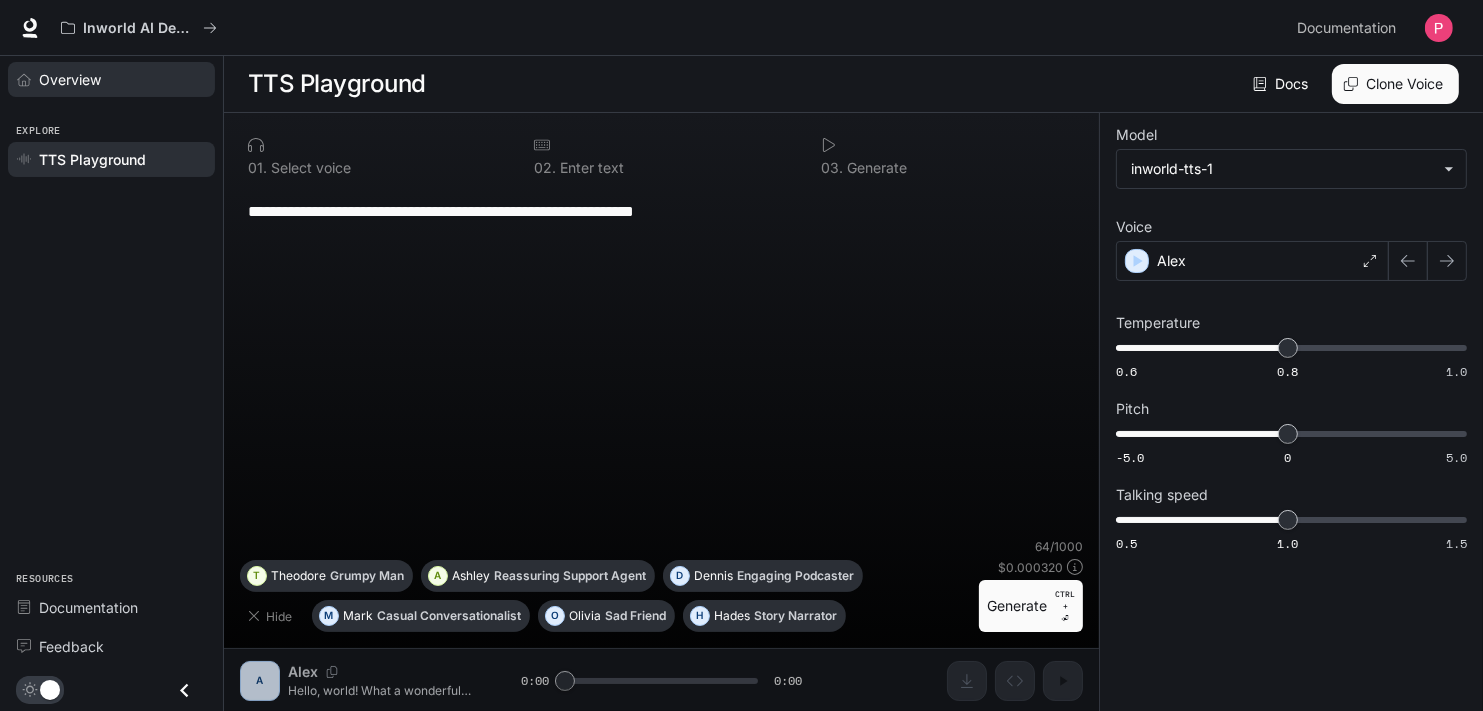click on "Overview" at bounding box center [111, 79] 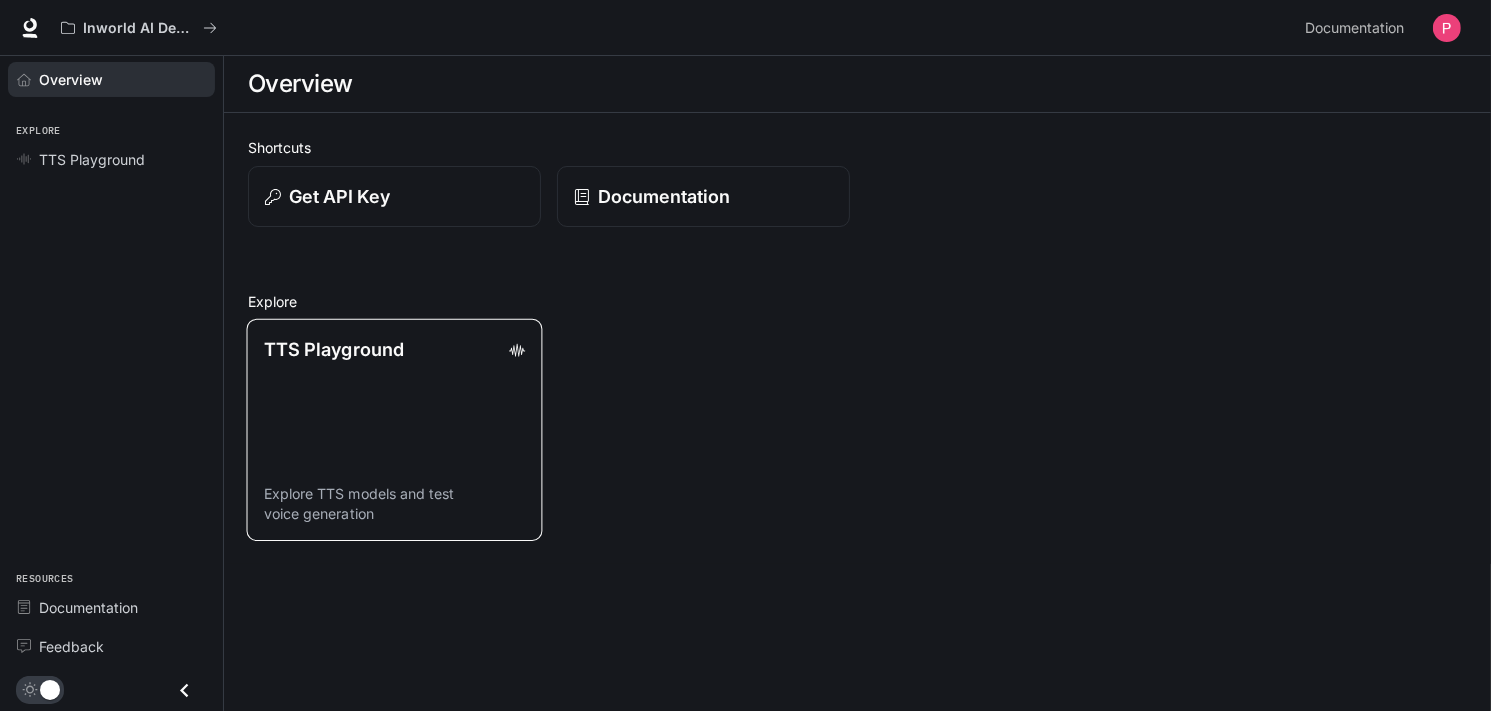 click 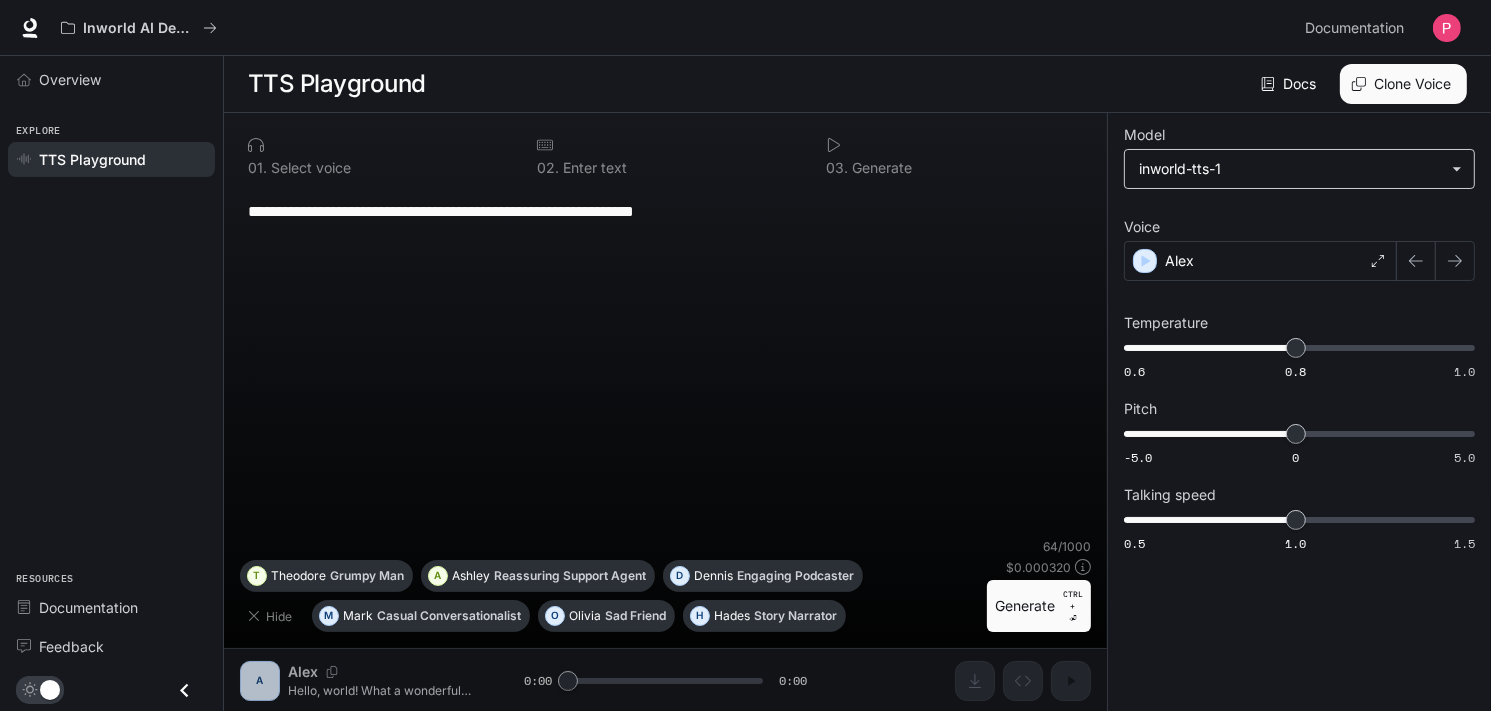 click on "**********" at bounding box center (745, 356) 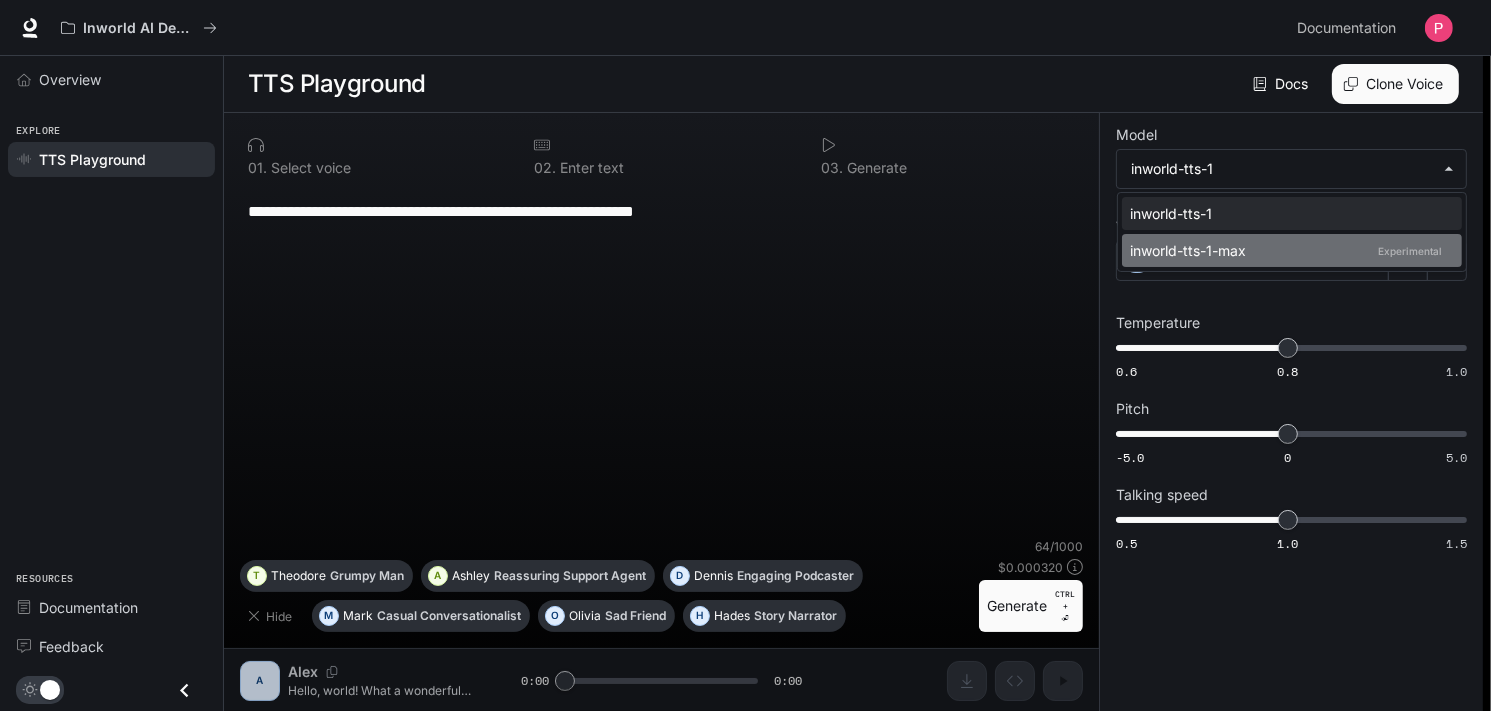 click on "inworld-tts-1-max Experimental" at bounding box center [1288, 250] 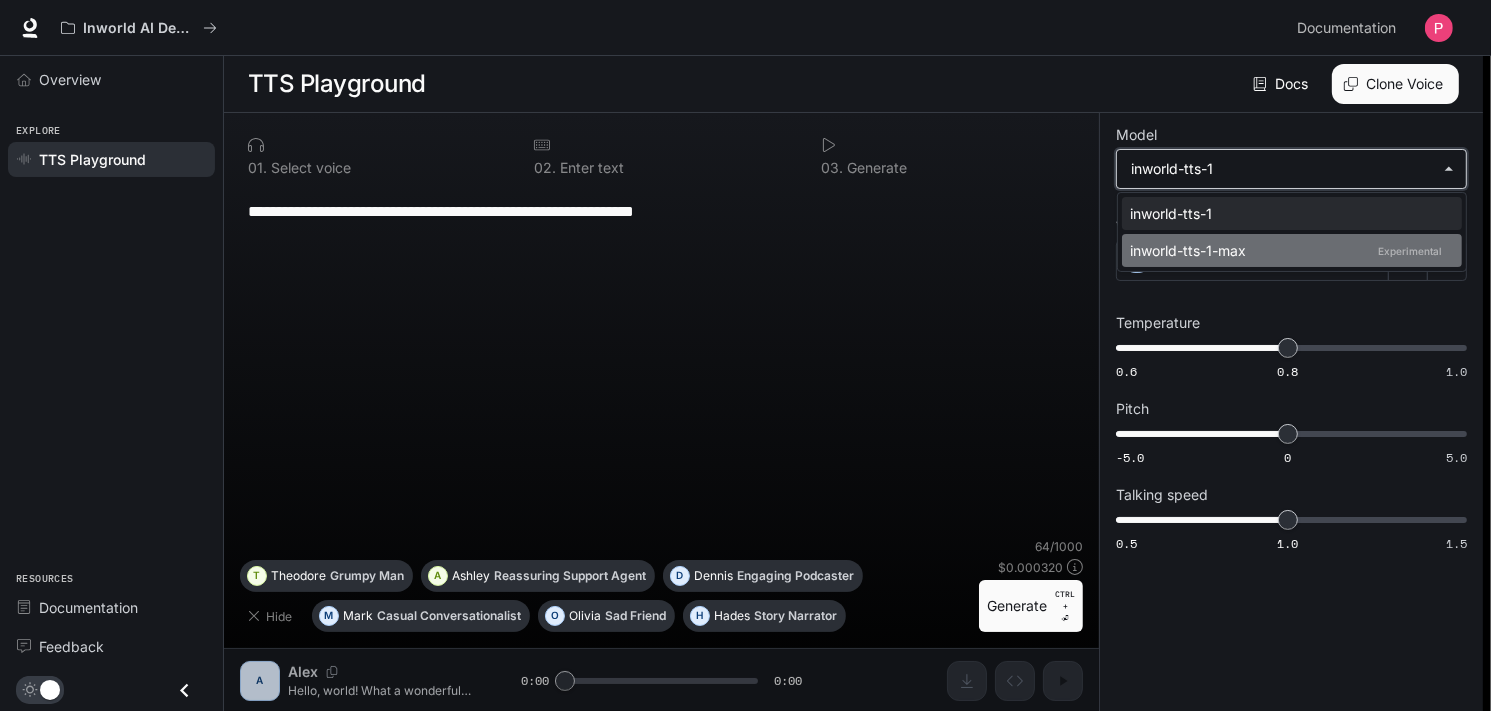 type on "**********" 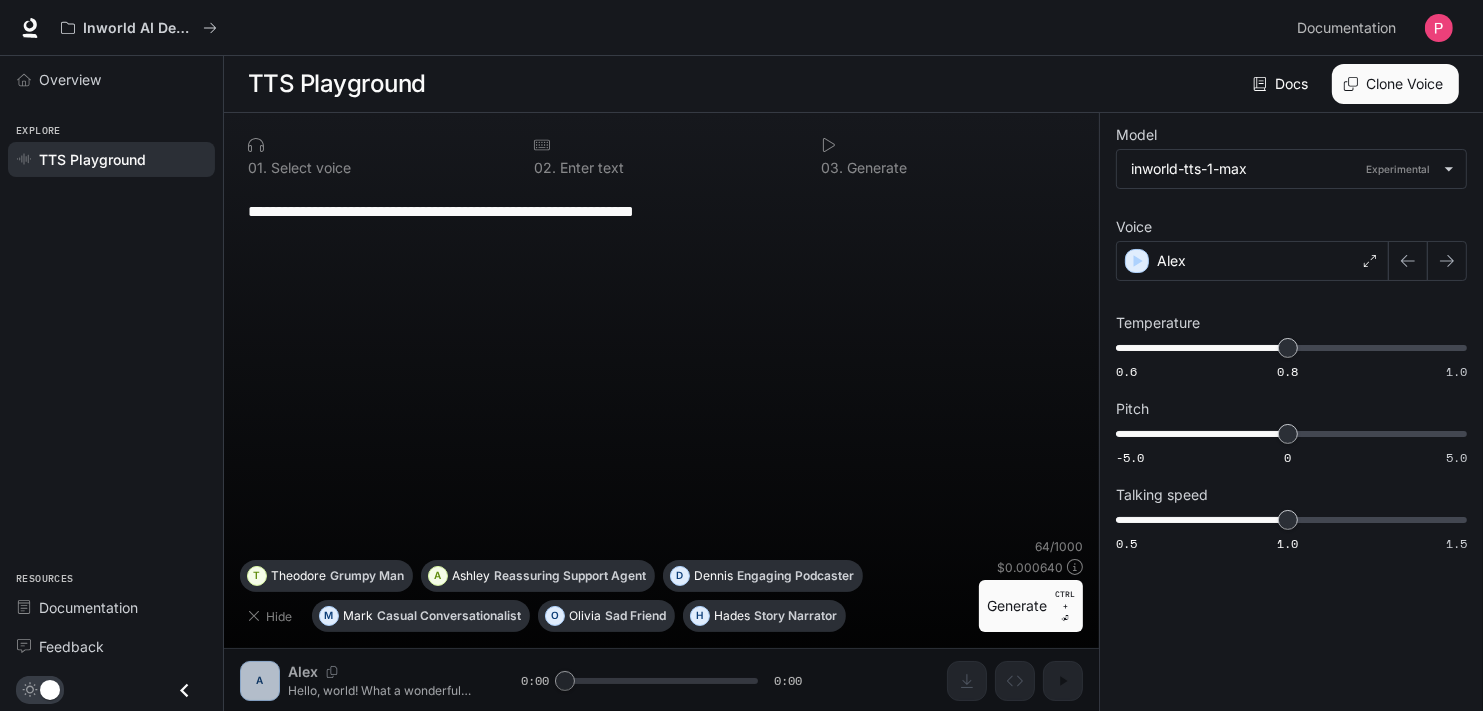 click at bounding box center (1439, 28) 